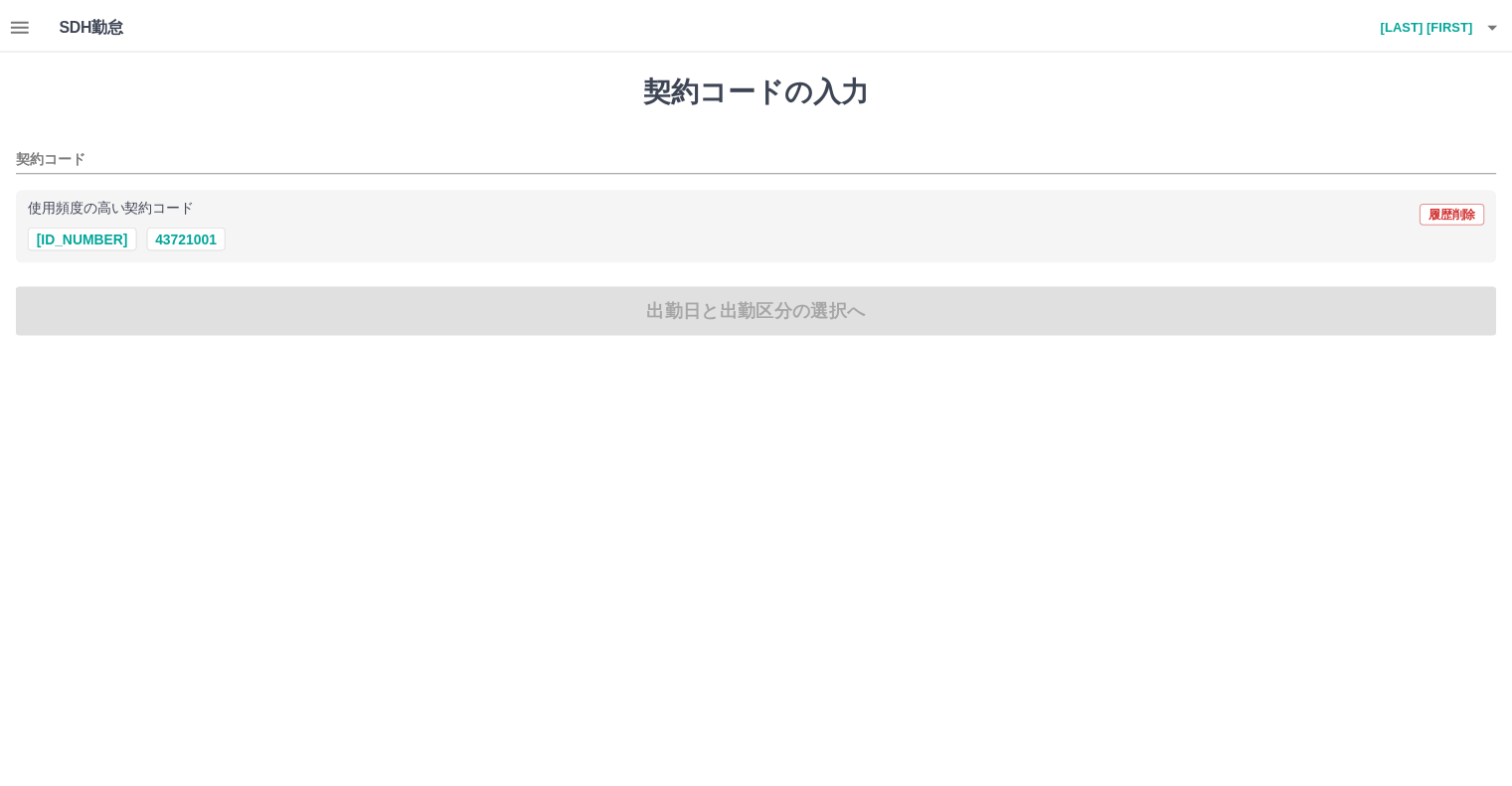 scroll, scrollTop: 0, scrollLeft: 0, axis: both 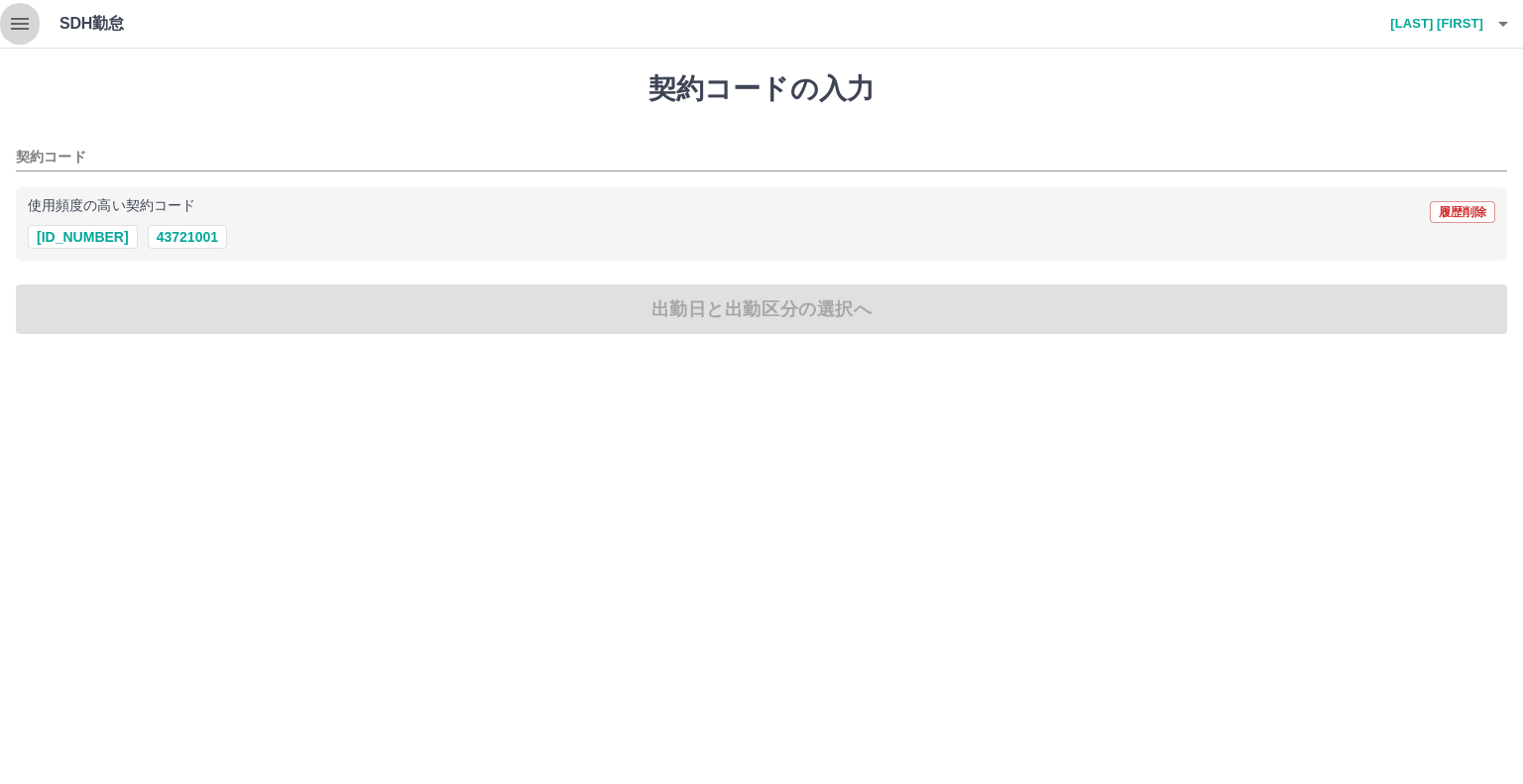 click 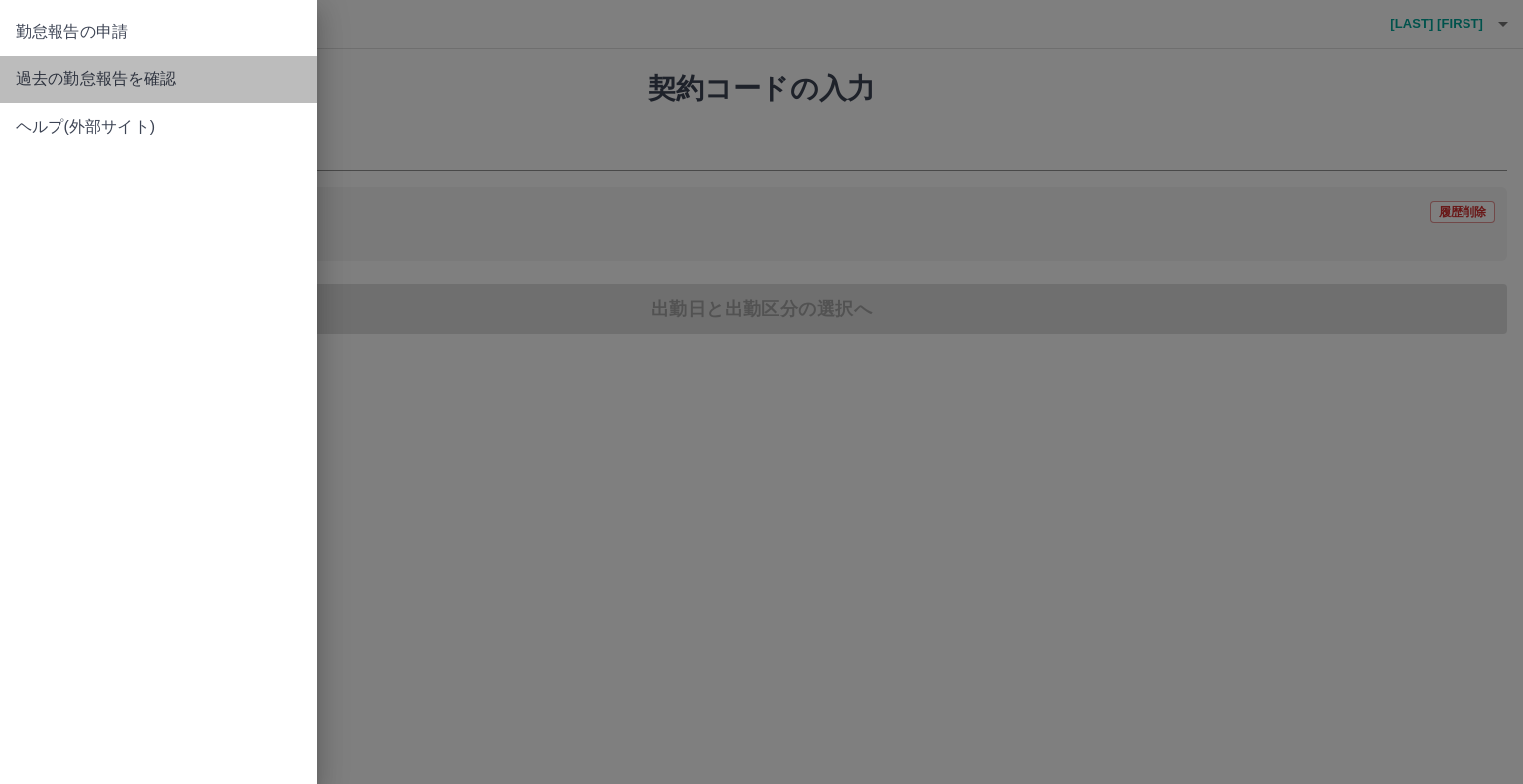 click on "過去の勤怠報告を確認" at bounding box center [159, 79] 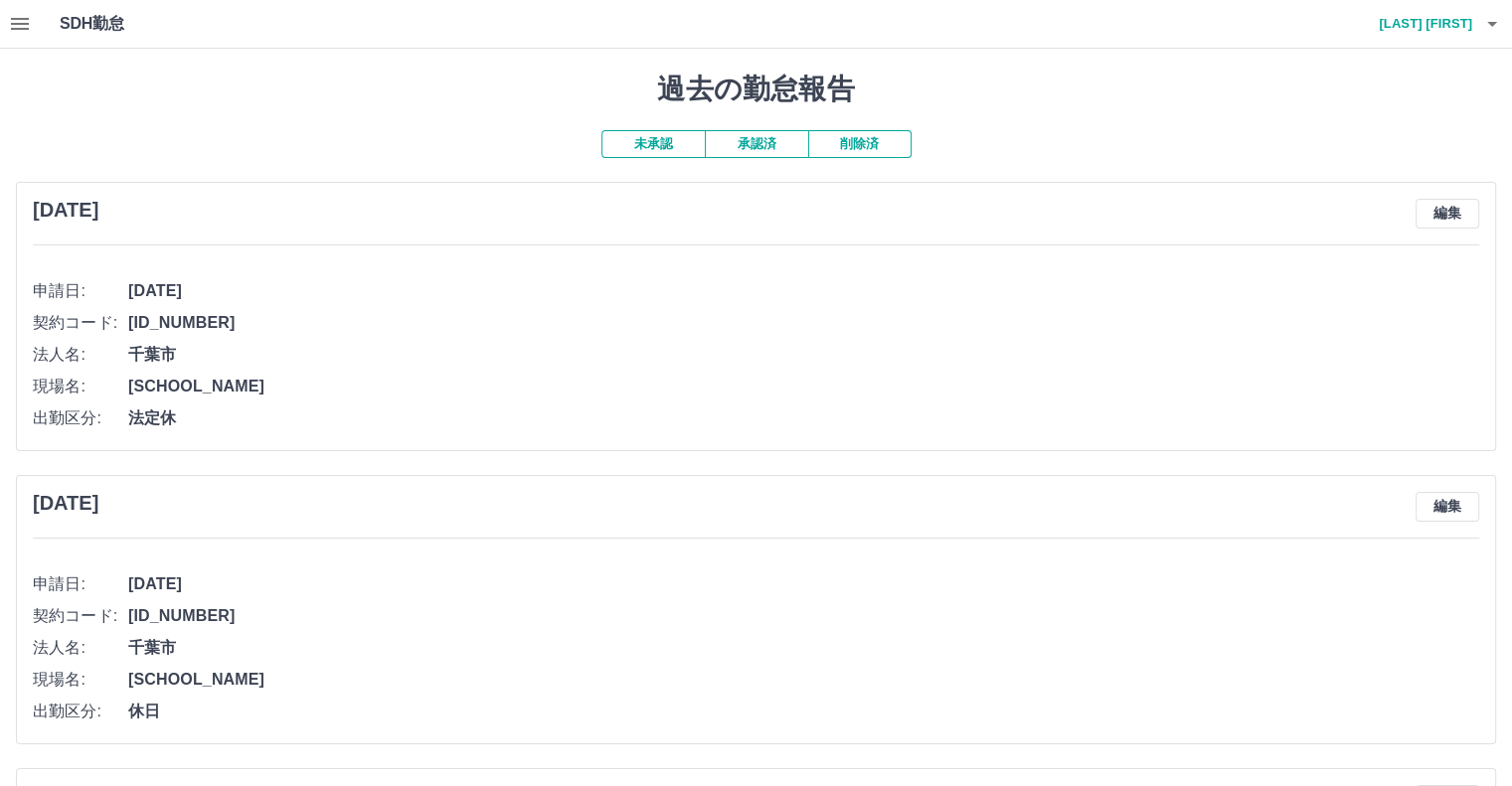 click on "承認済" at bounding box center (756, 144) 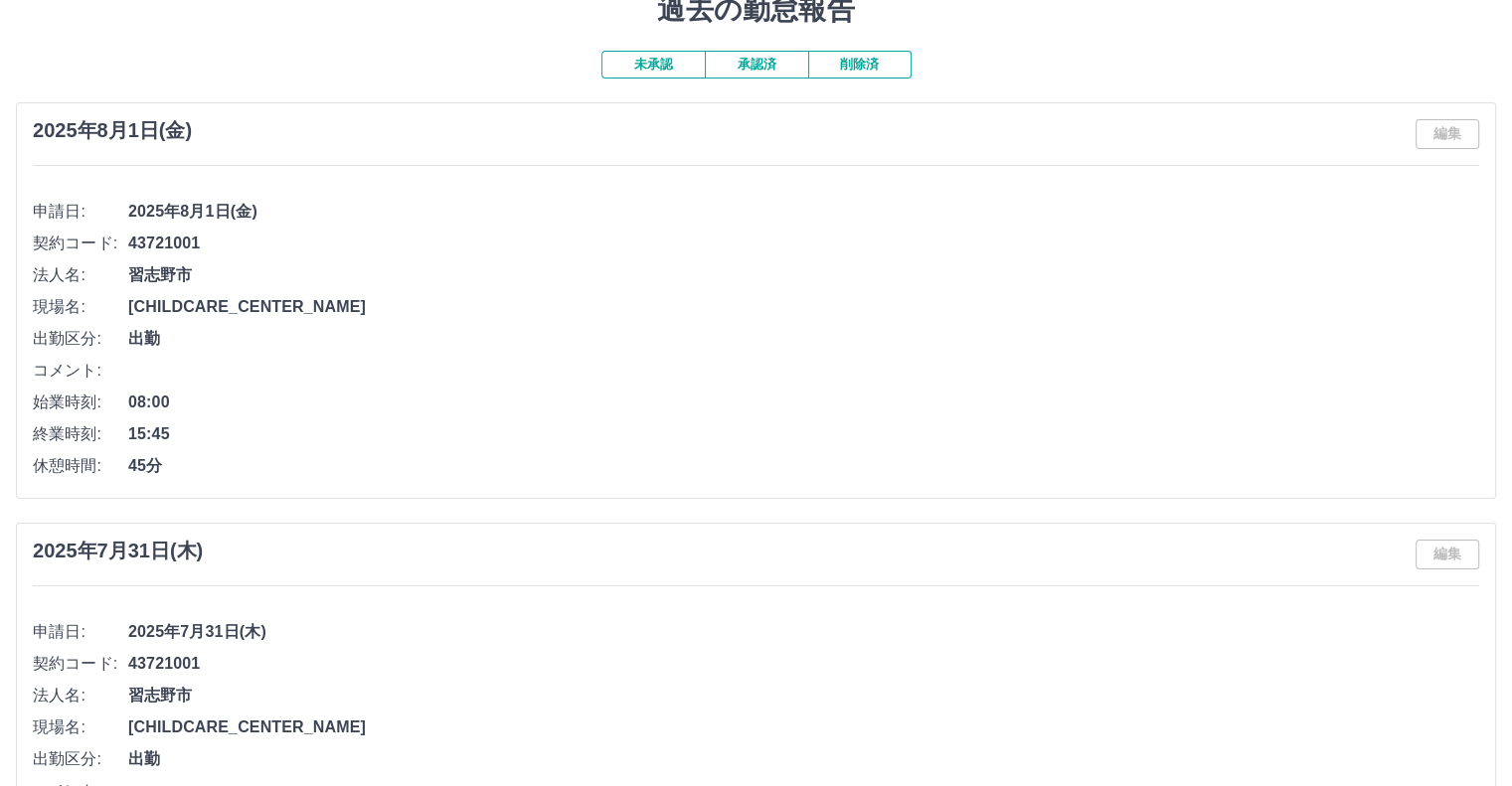 scroll, scrollTop: 119, scrollLeft: 0, axis: vertical 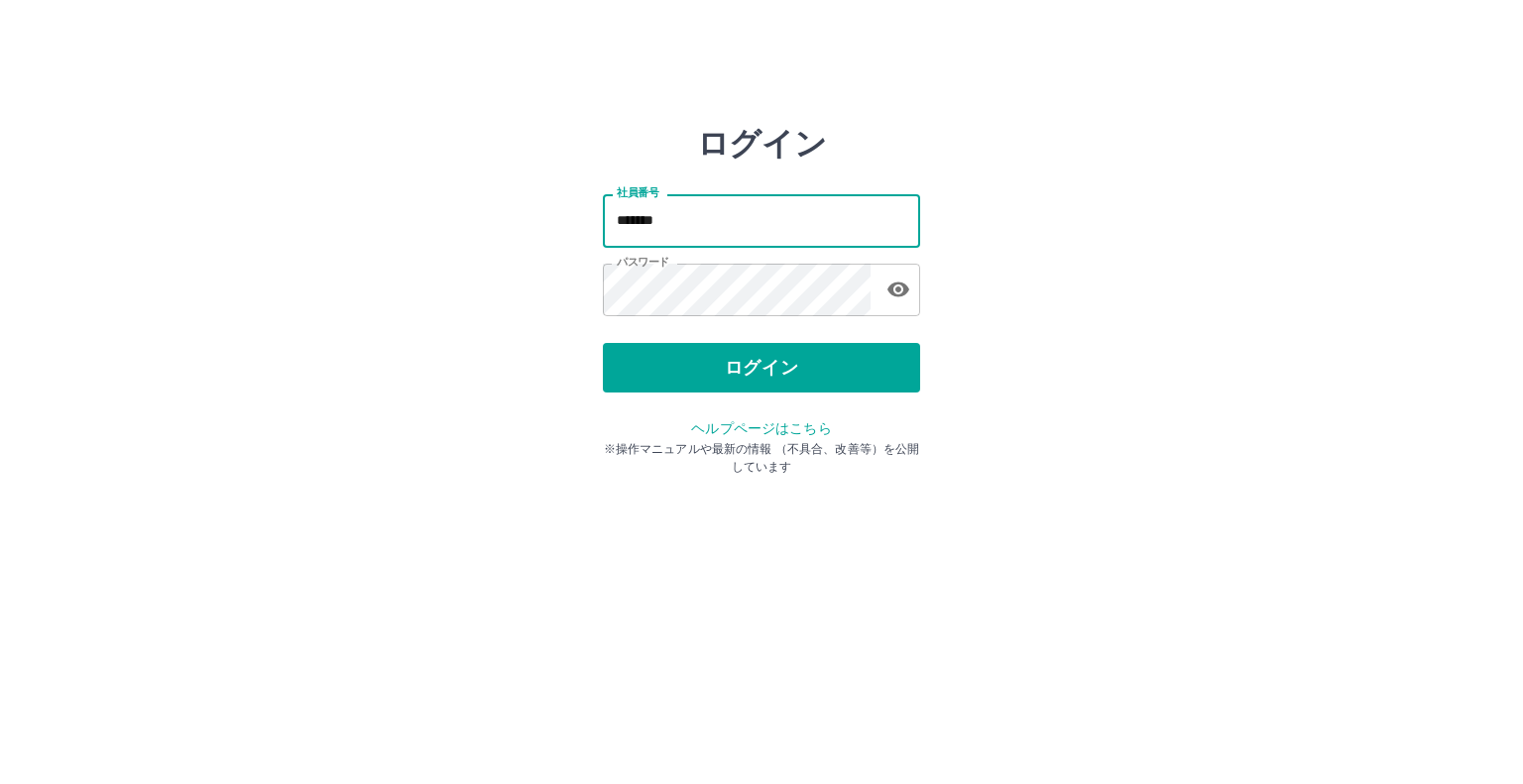 click on "*******" at bounding box center (762, 220) 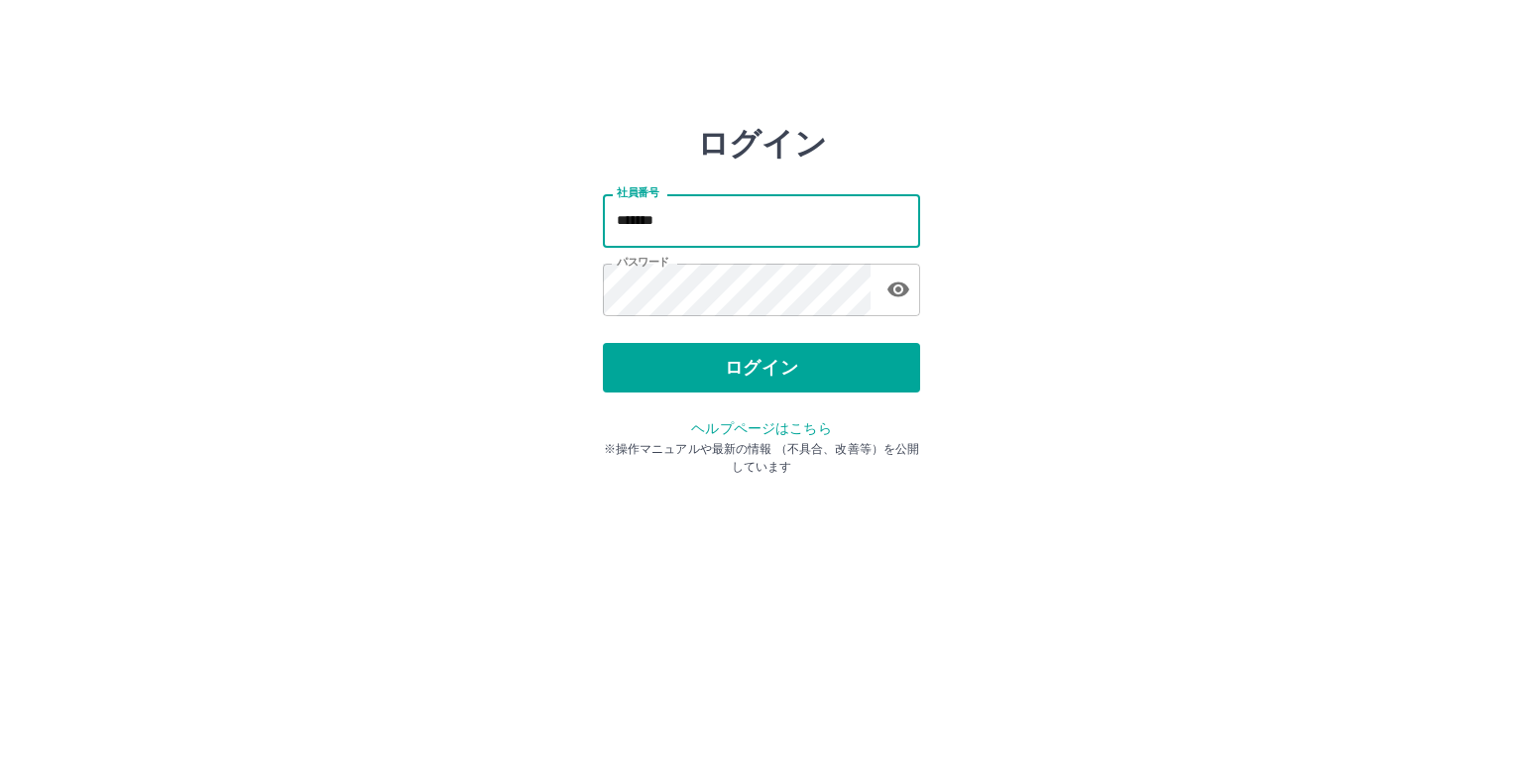 type on "*******" 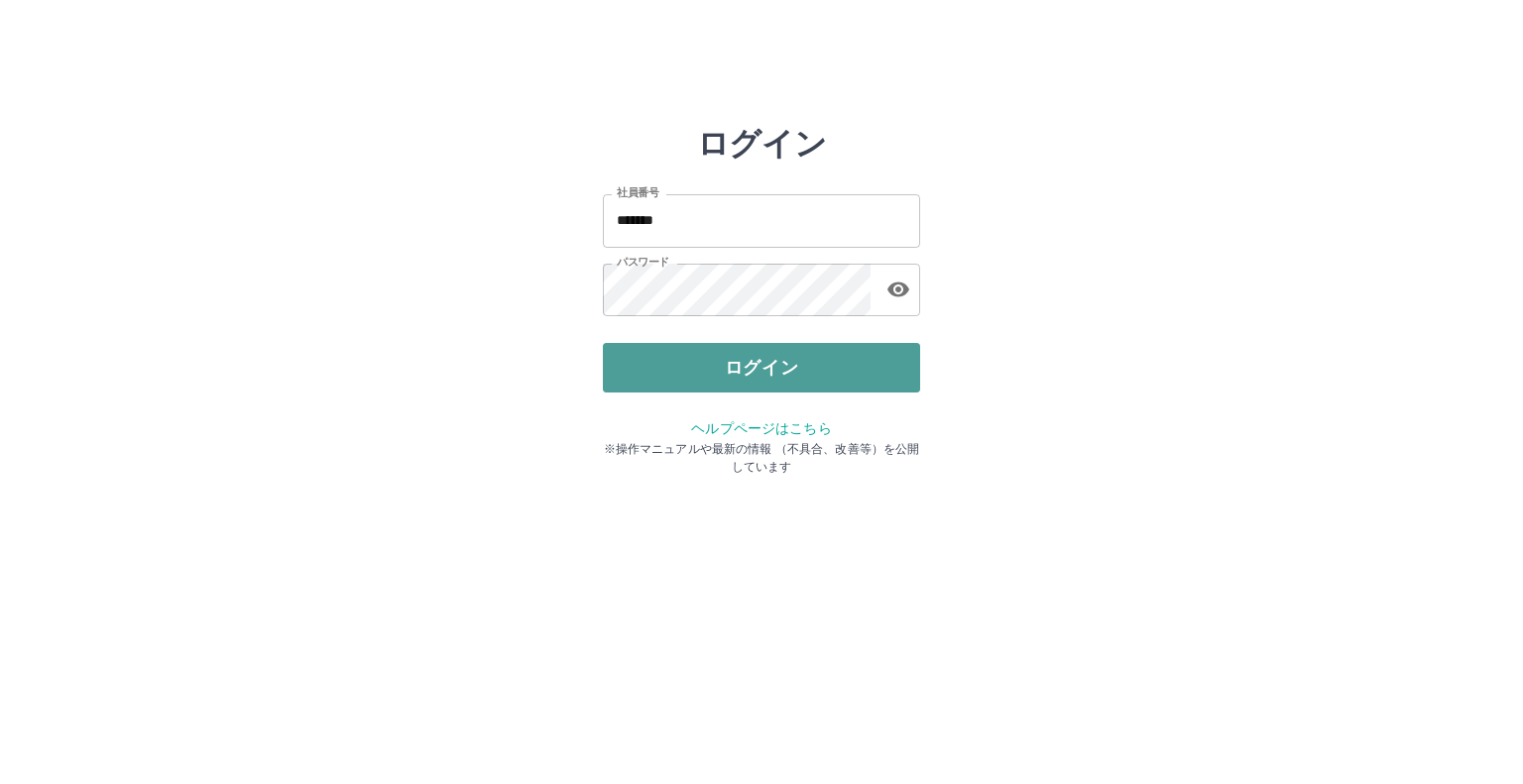 click on "ログイン" at bounding box center (762, 368) 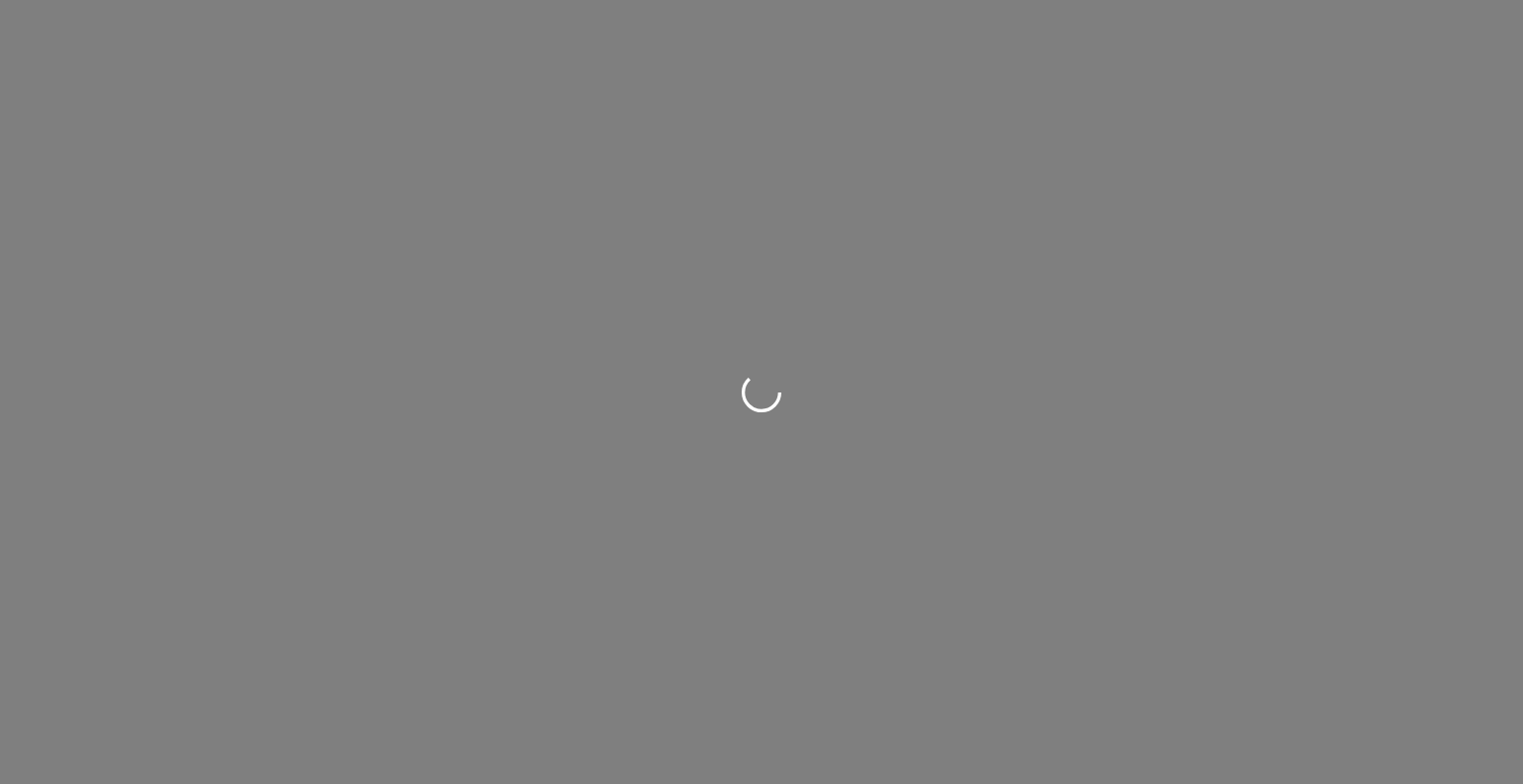 scroll, scrollTop: 0, scrollLeft: 0, axis: both 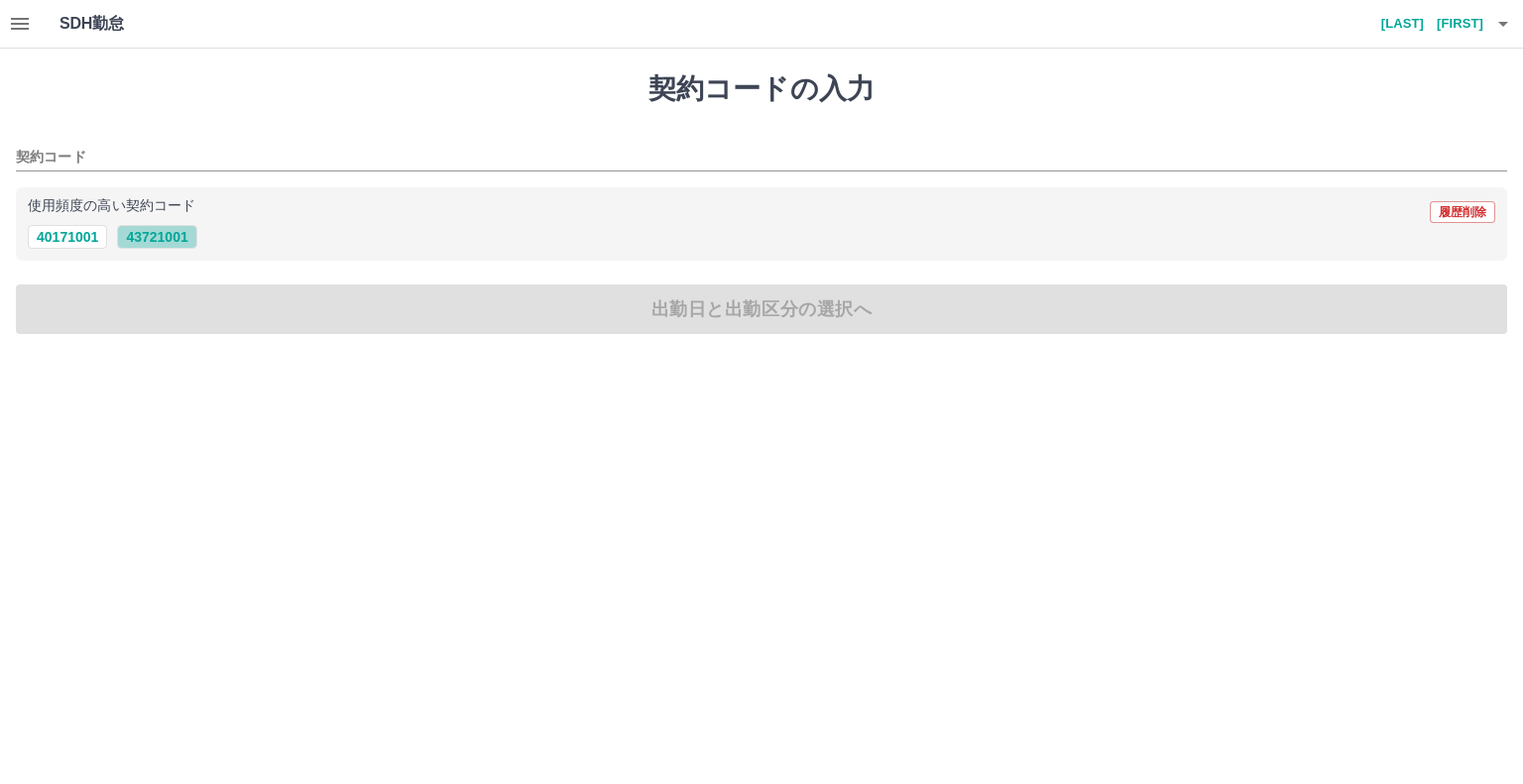 click on "43721001" at bounding box center (157, 237) 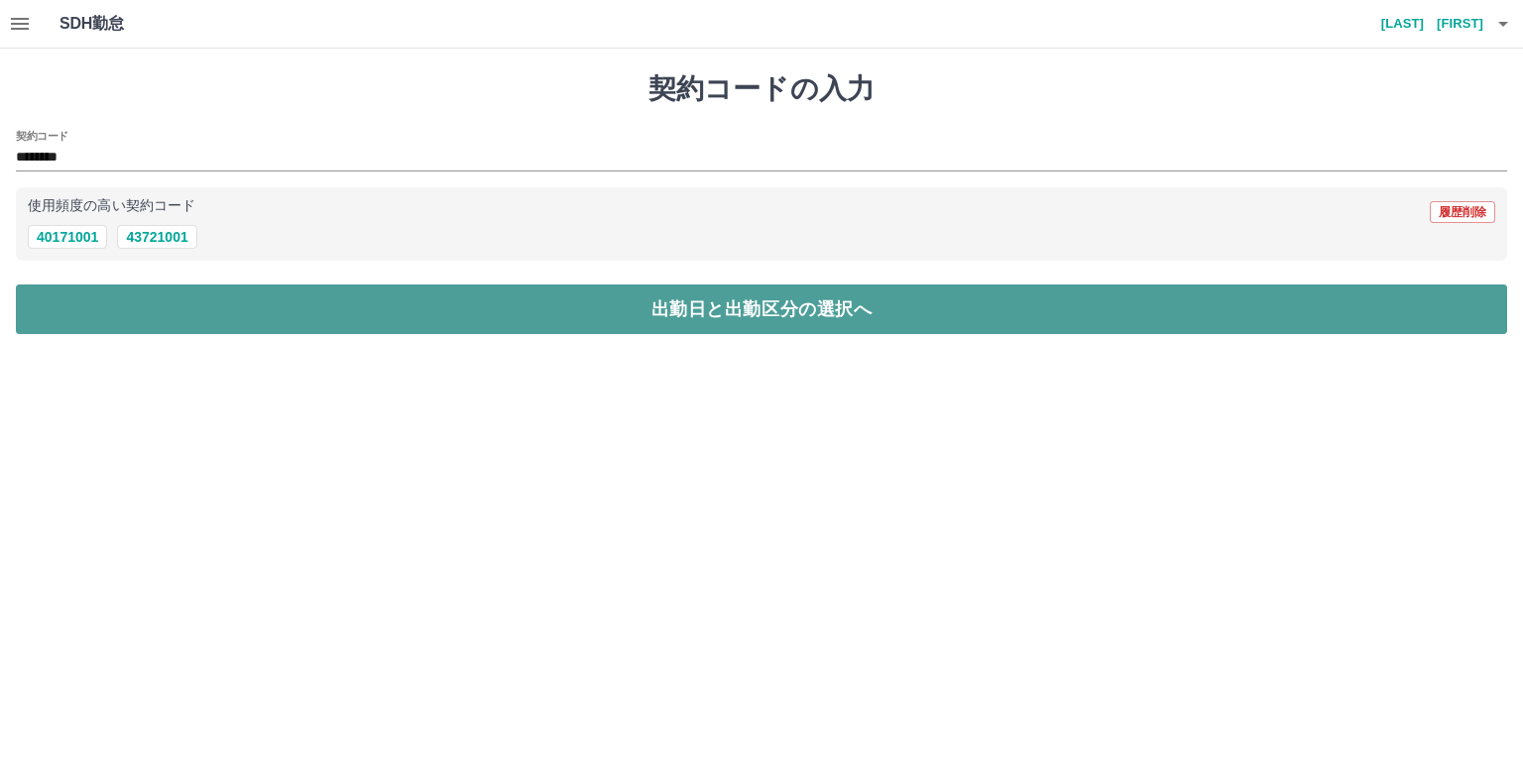 click on "出勤日と出勤区分の選択へ" at bounding box center [762, 309] 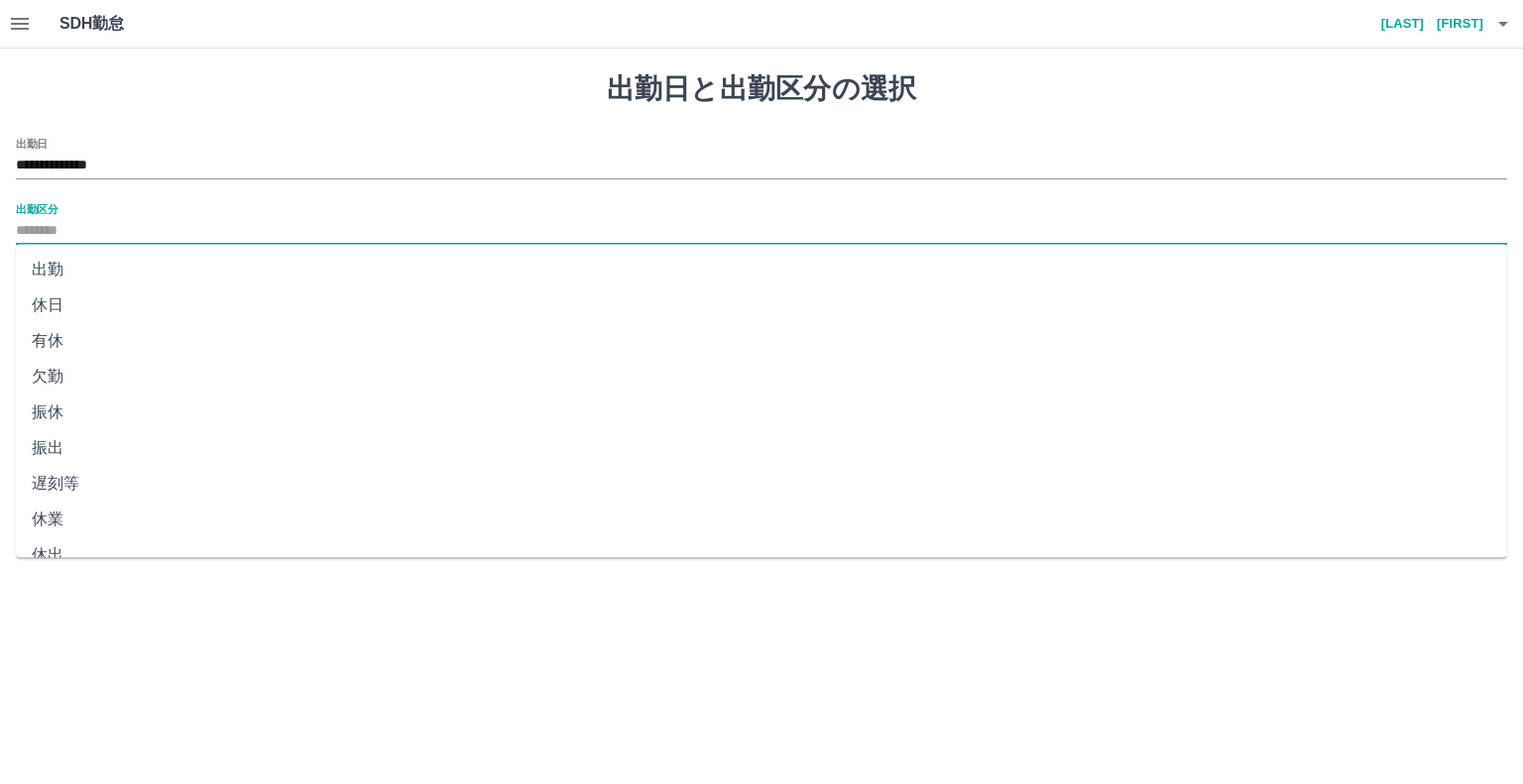 click on "出勤区分" at bounding box center [762, 231] 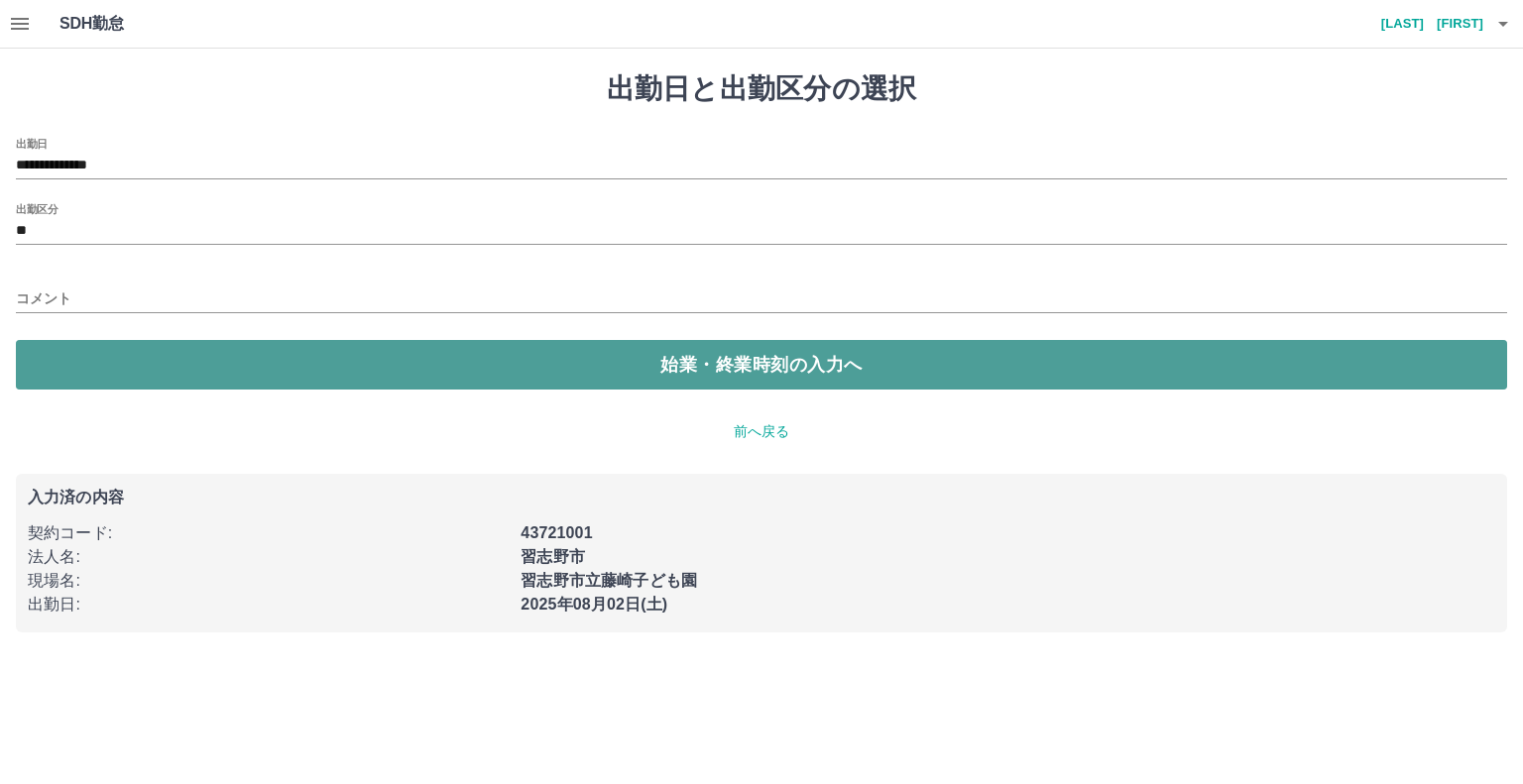 click on "始業・終業時刻の入力へ" at bounding box center (762, 365) 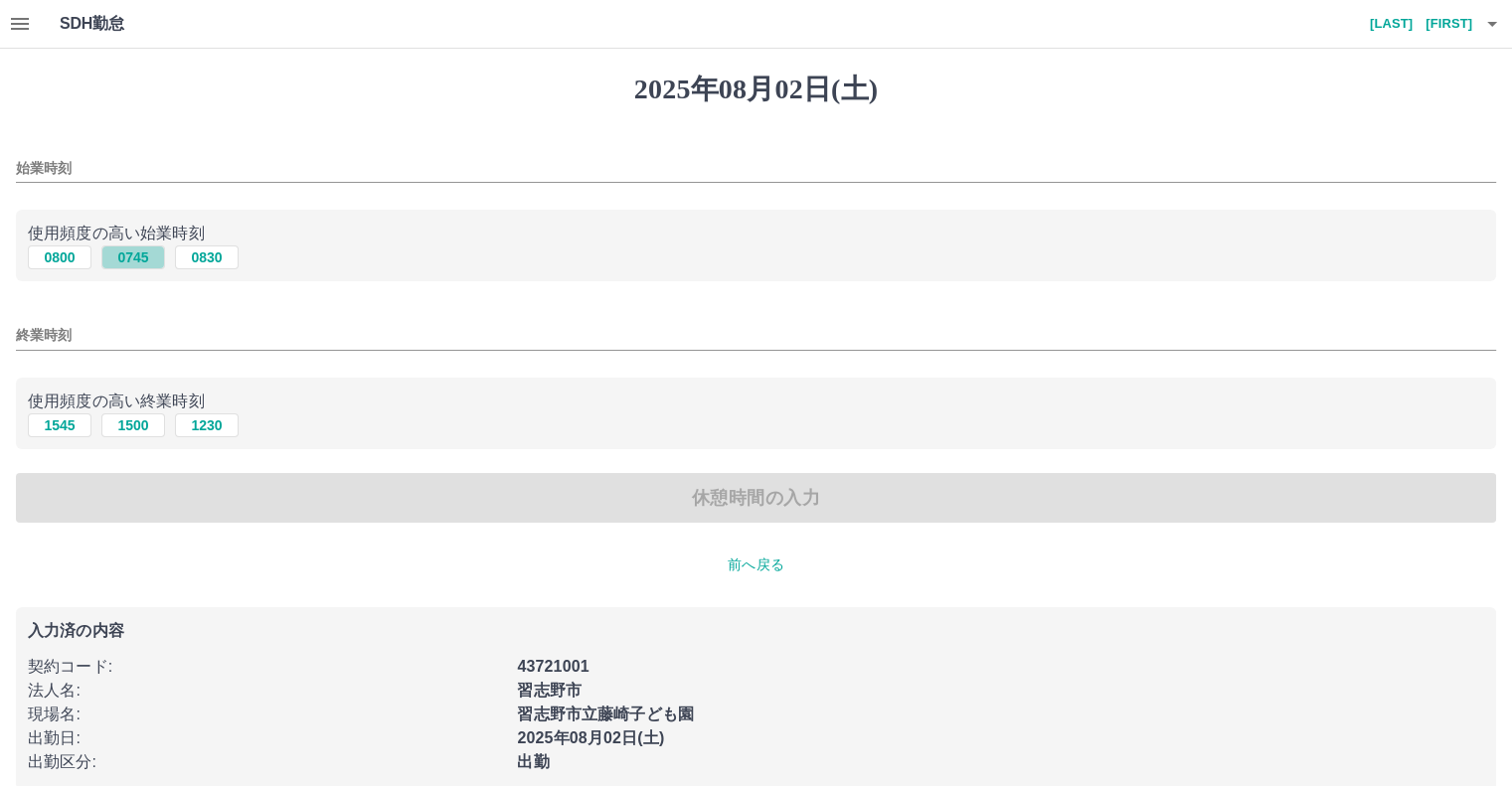 click on "0745" at bounding box center (133, 257) 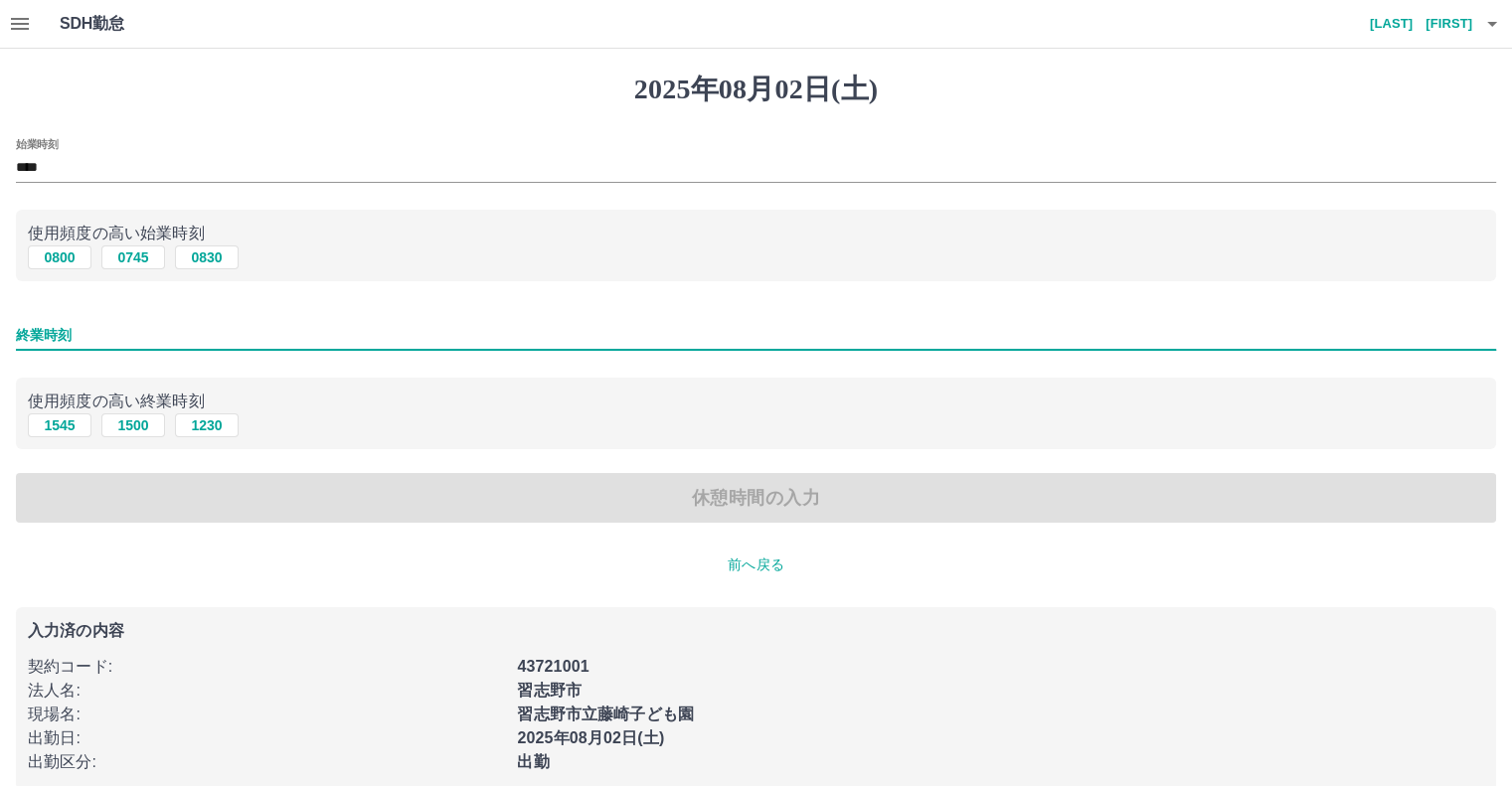 click on "終業時刻" at bounding box center [756, 335] 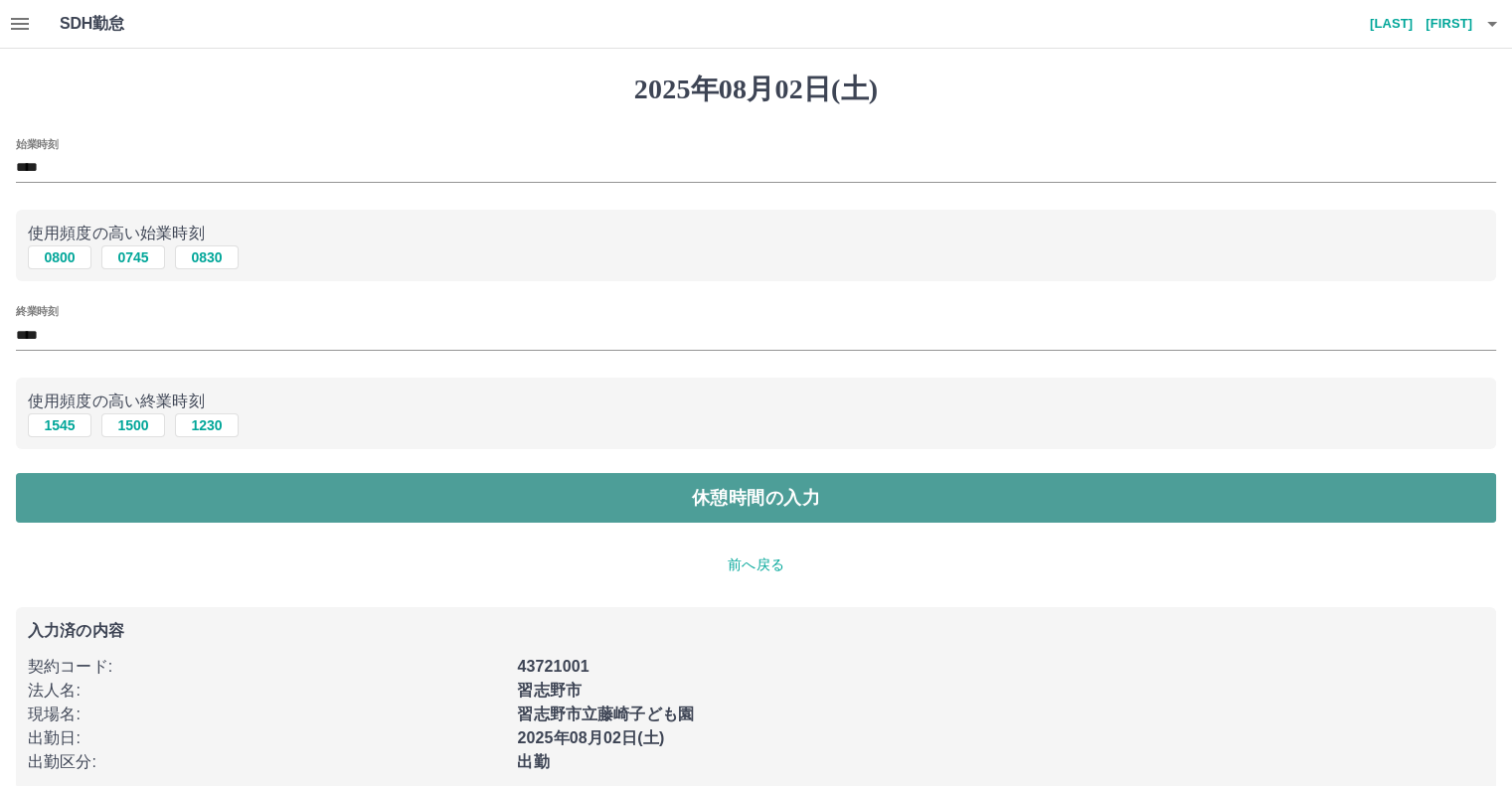 click on "休憩時間の入力" at bounding box center [756, 498] 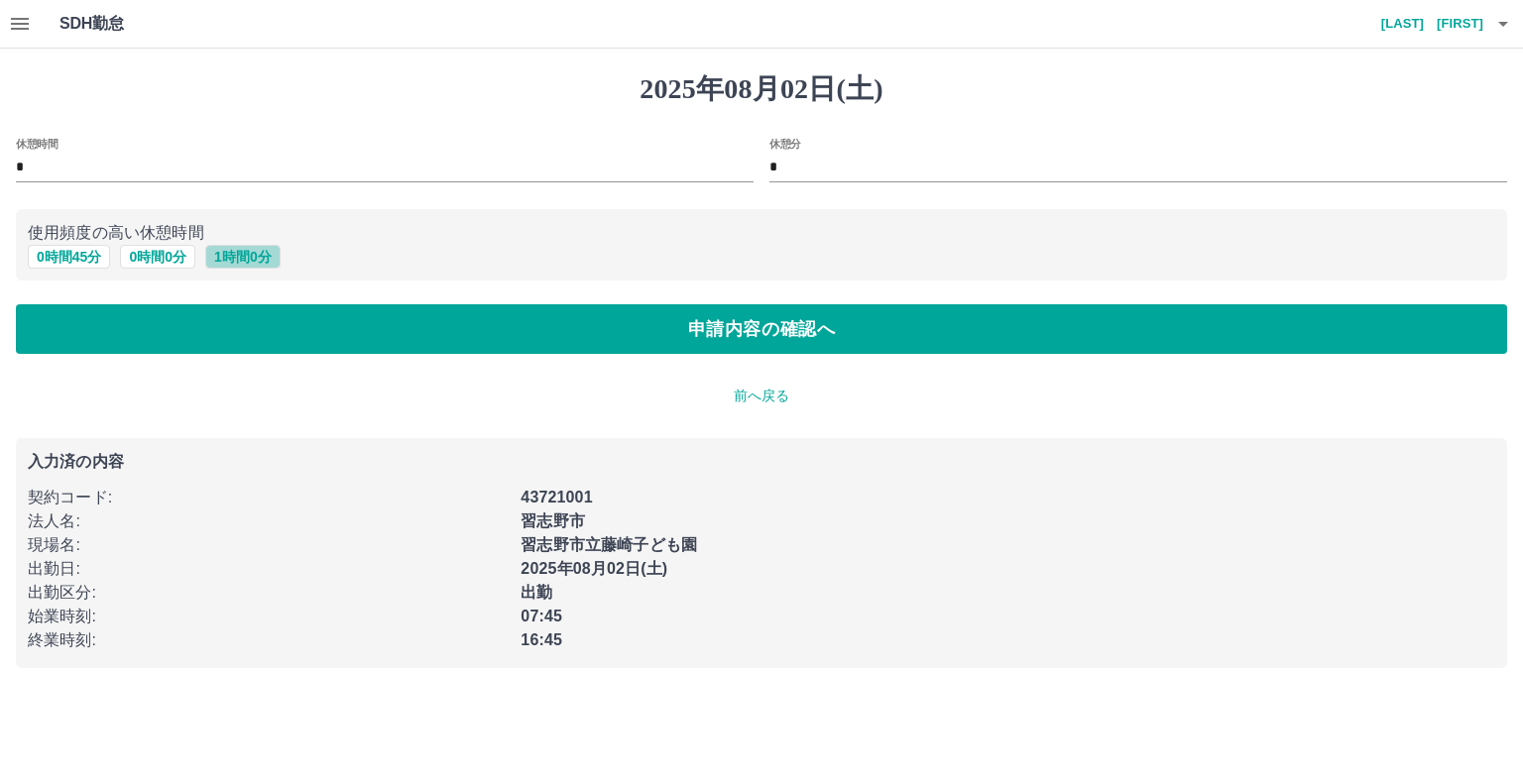 click on "1 時間 0 分" at bounding box center [243, 257] 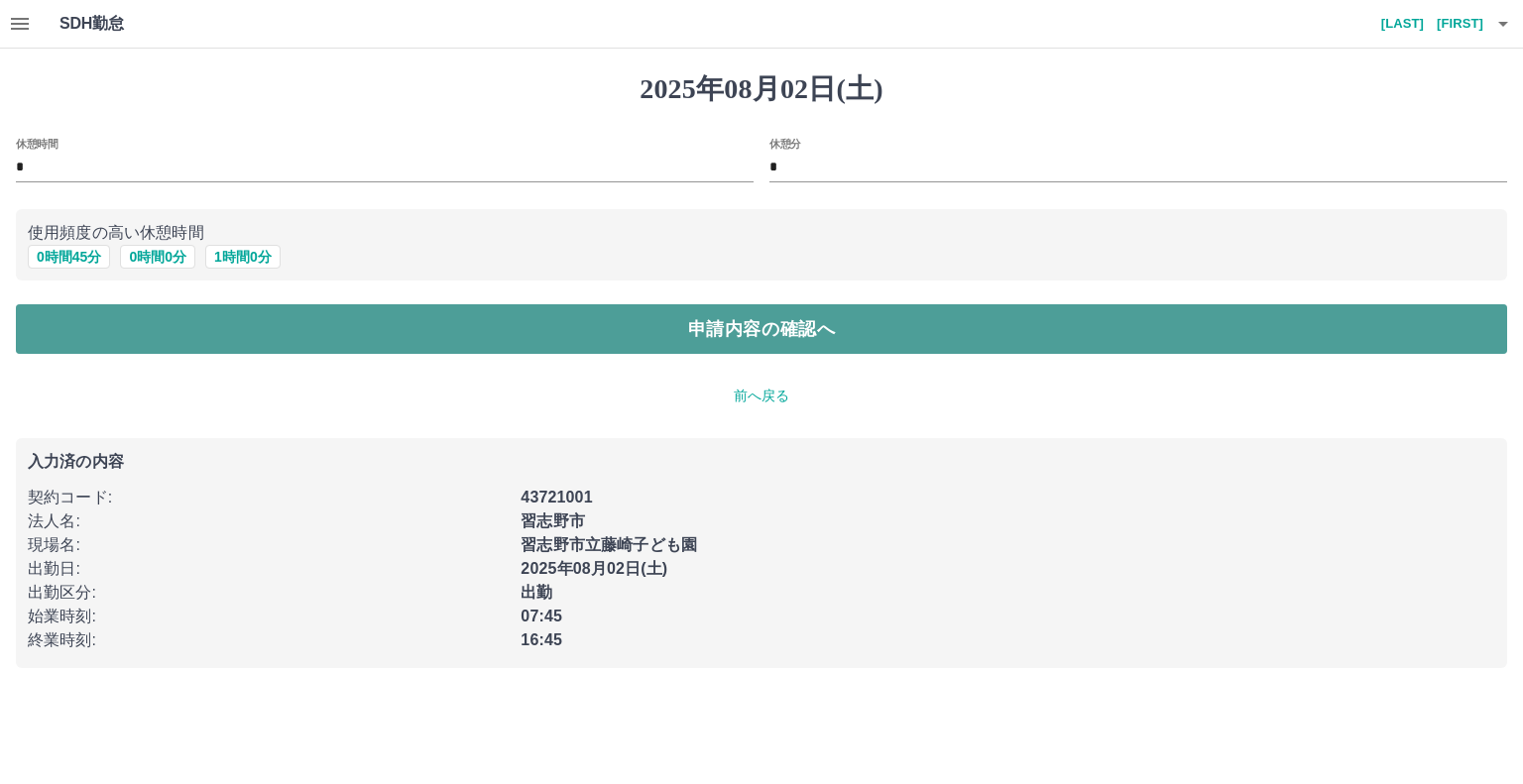 click on "申請内容の確認へ" at bounding box center [762, 329] 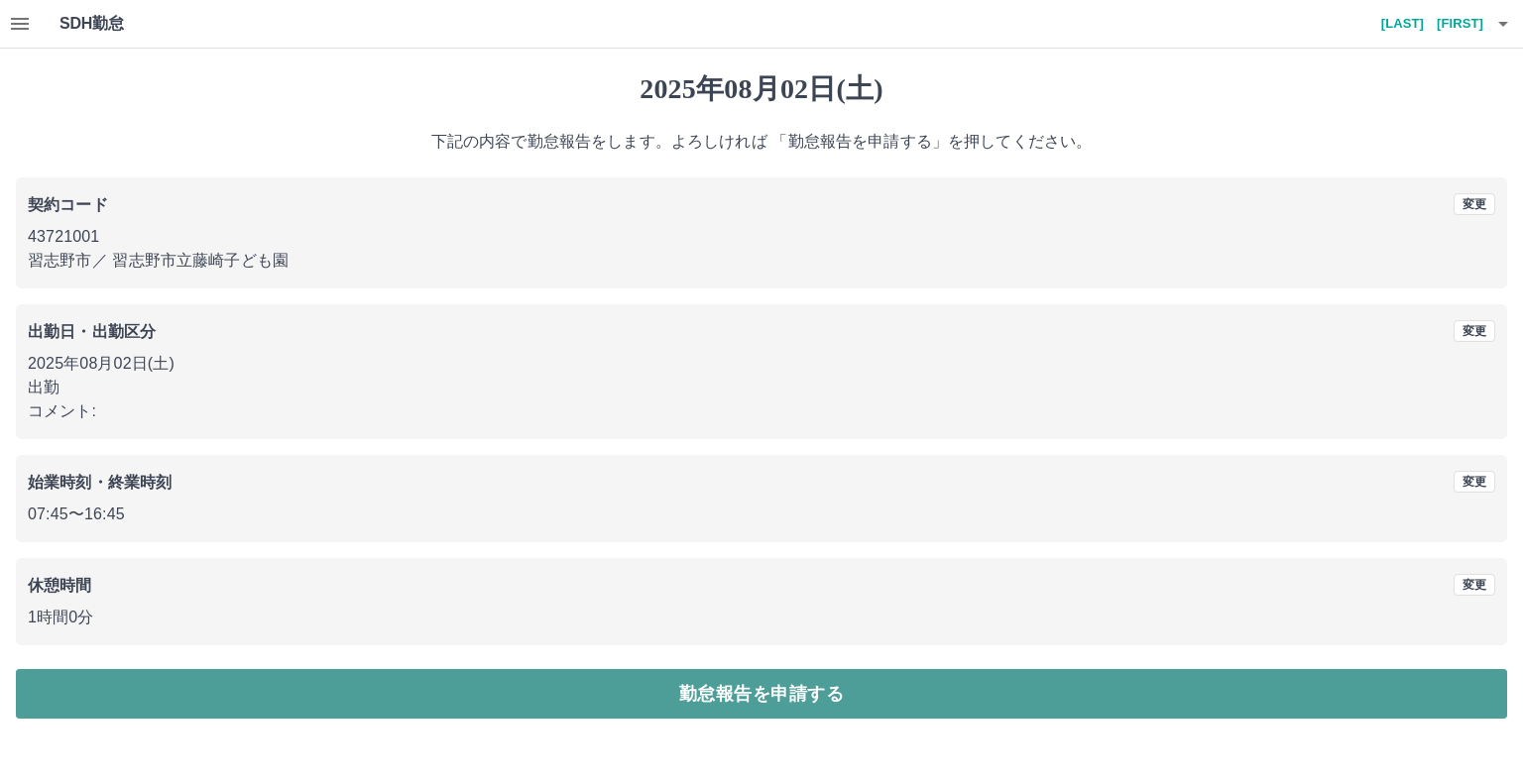 click on "勤怠報告を申請する" at bounding box center (762, 694) 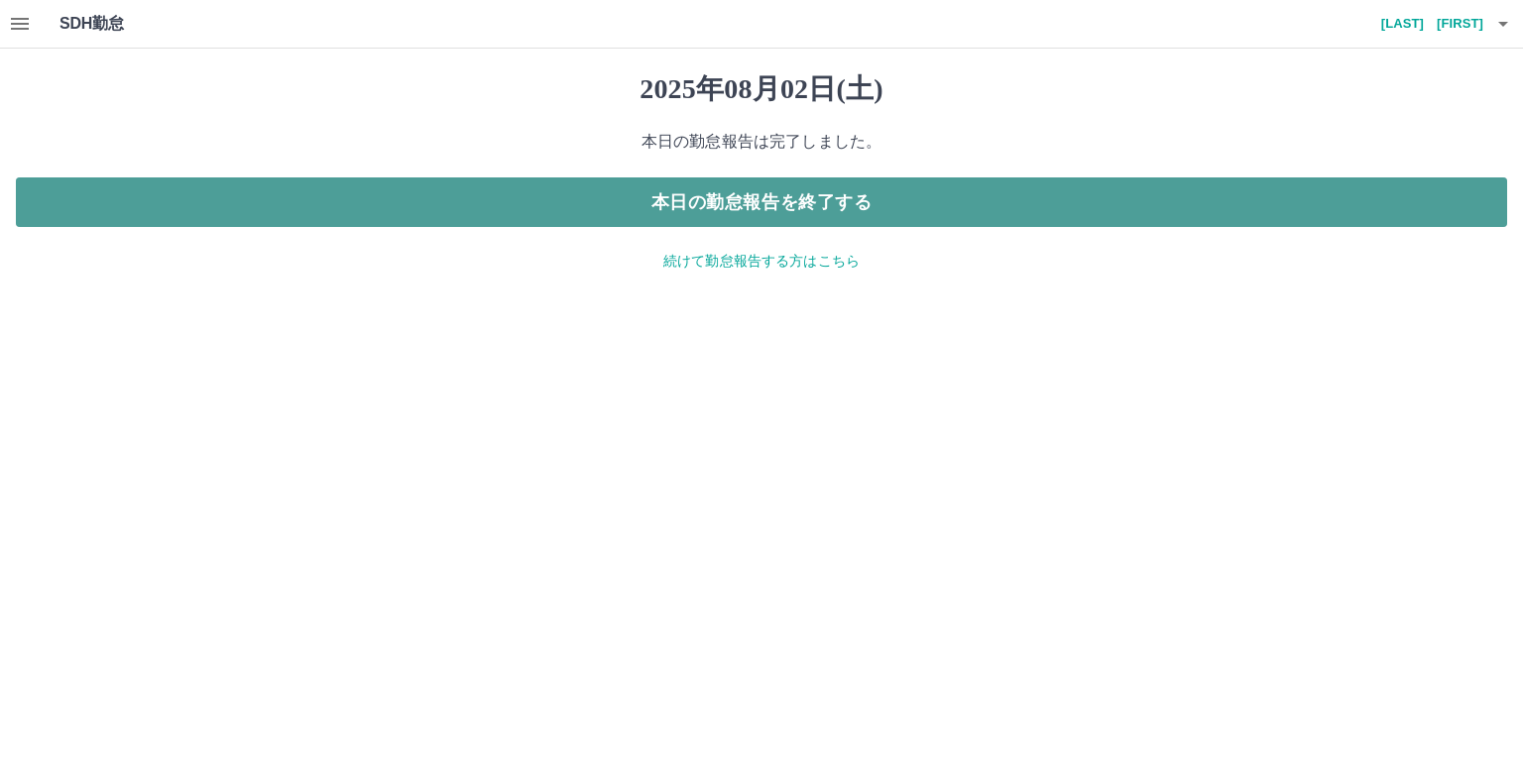 click on "本日の勤怠報告を終了する" at bounding box center (762, 202) 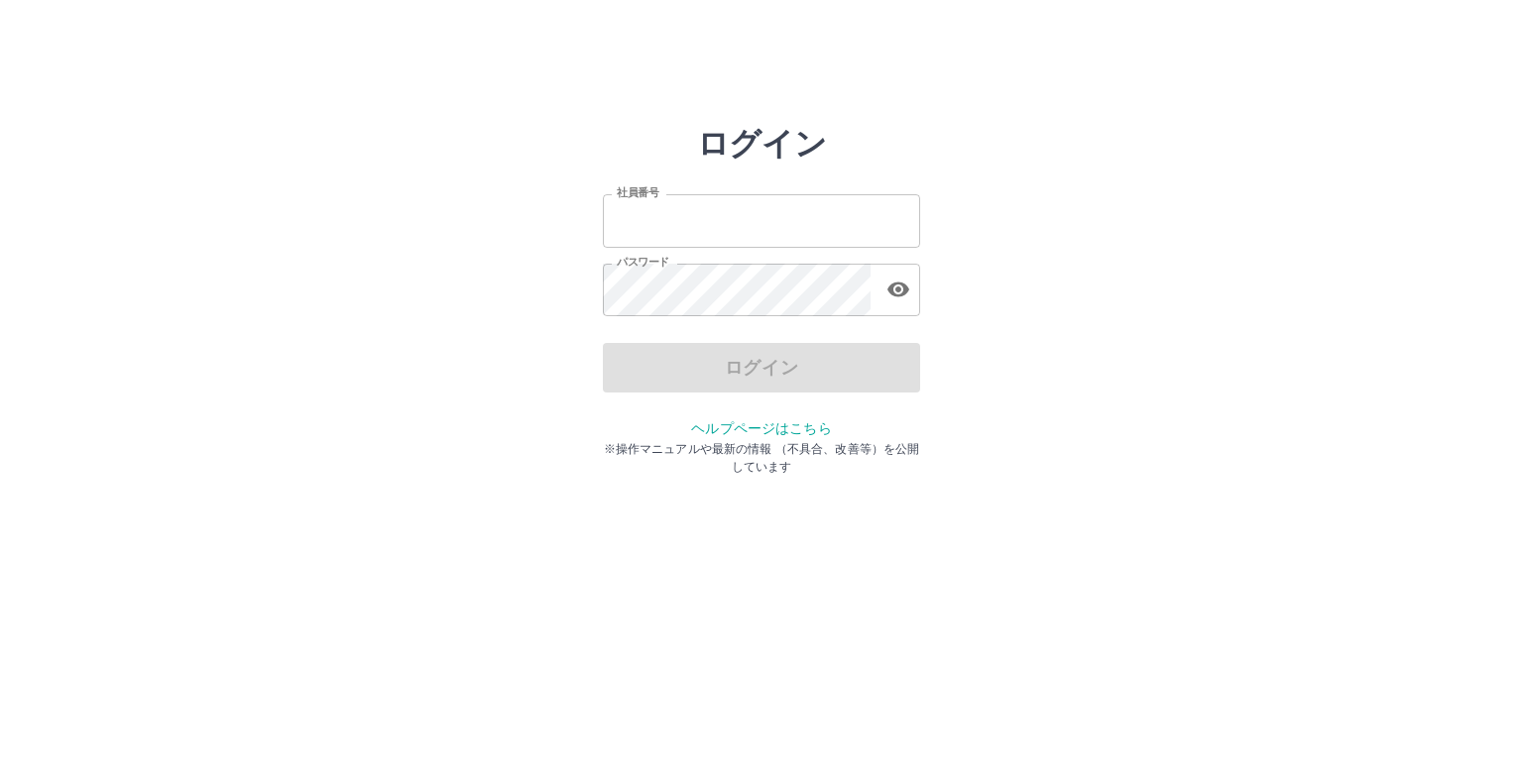 scroll, scrollTop: 0, scrollLeft: 0, axis: both 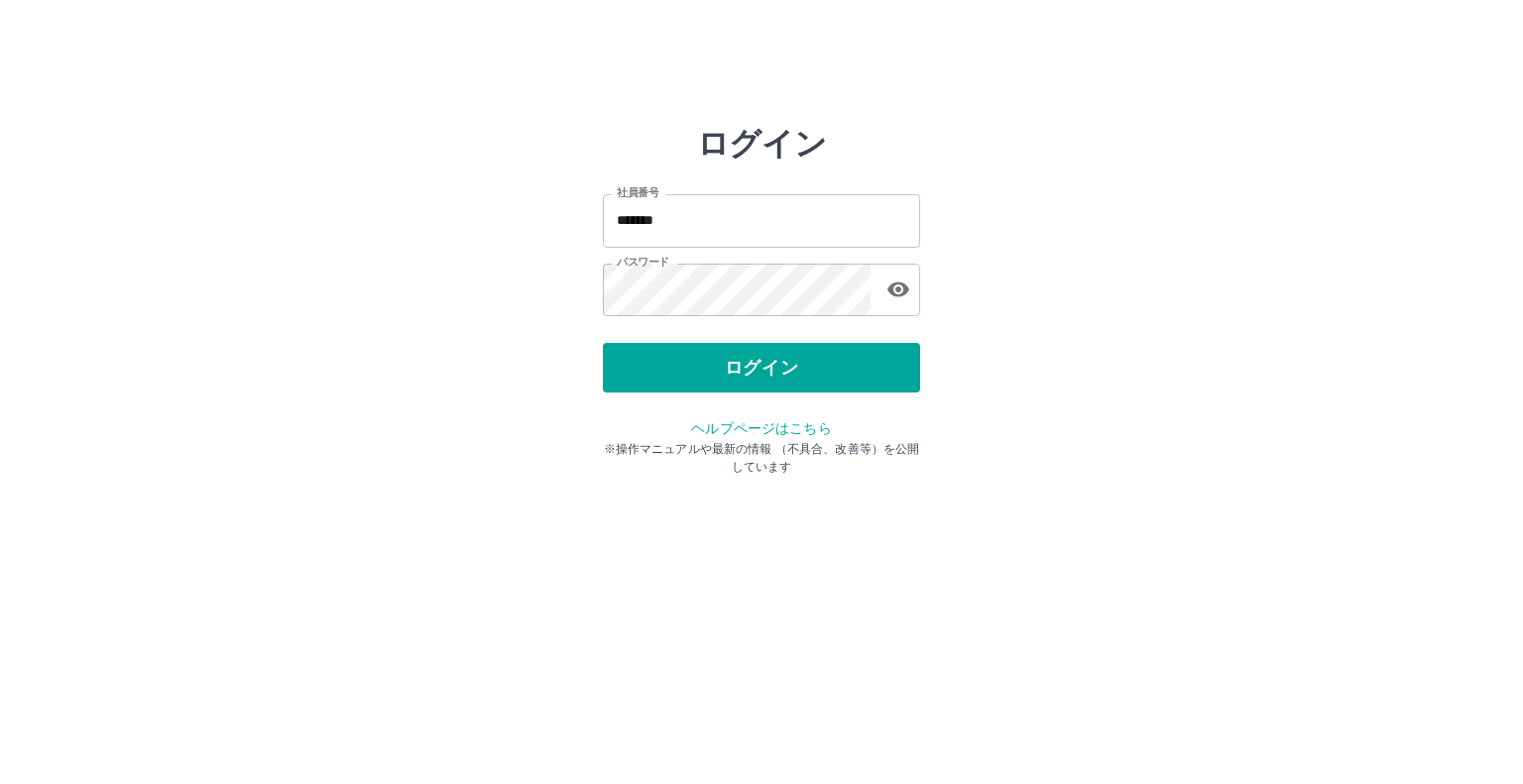 click on "ログイン" at bounding box center (762, 368) 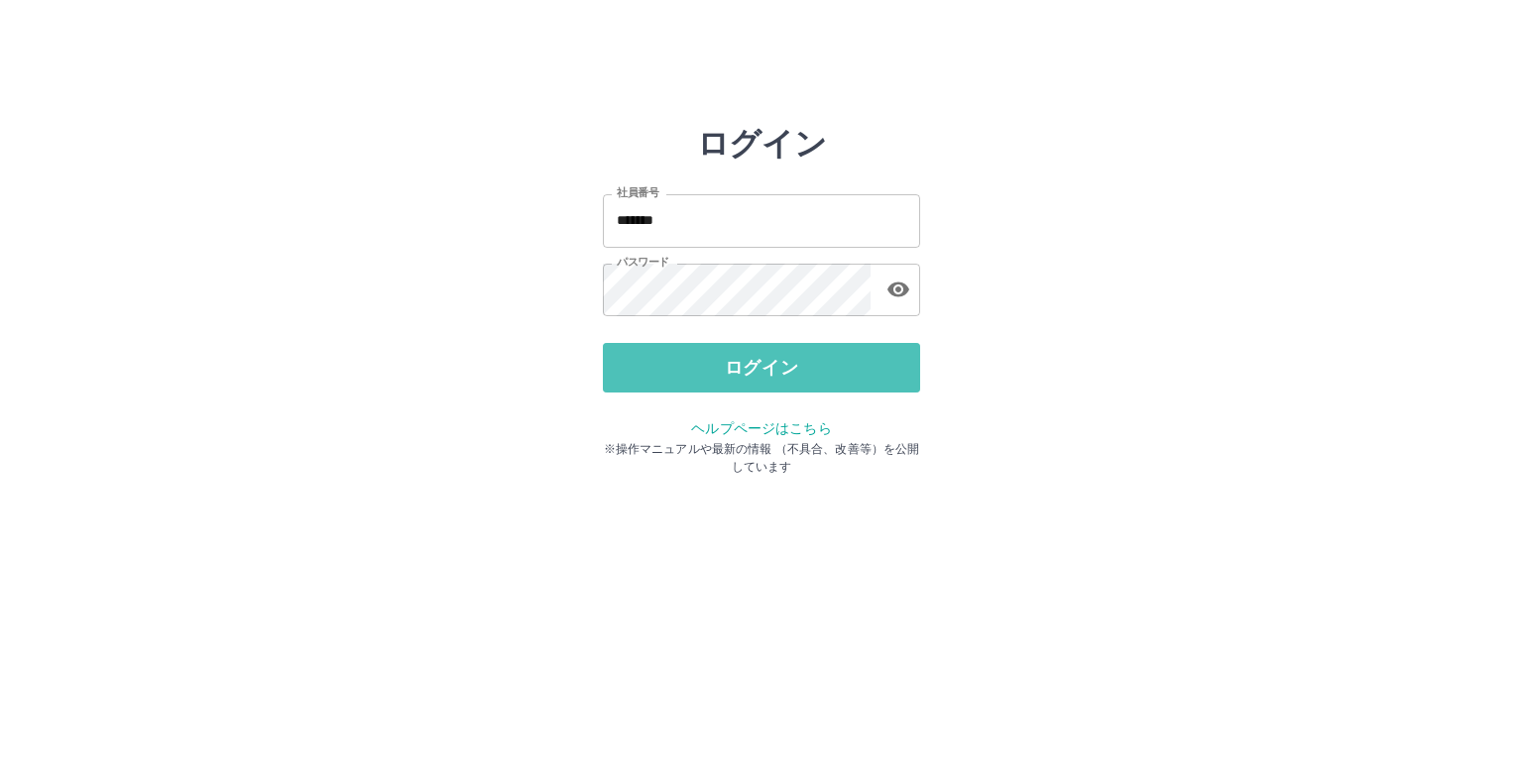 click on "ログイン" at bounding box center (762, 368) 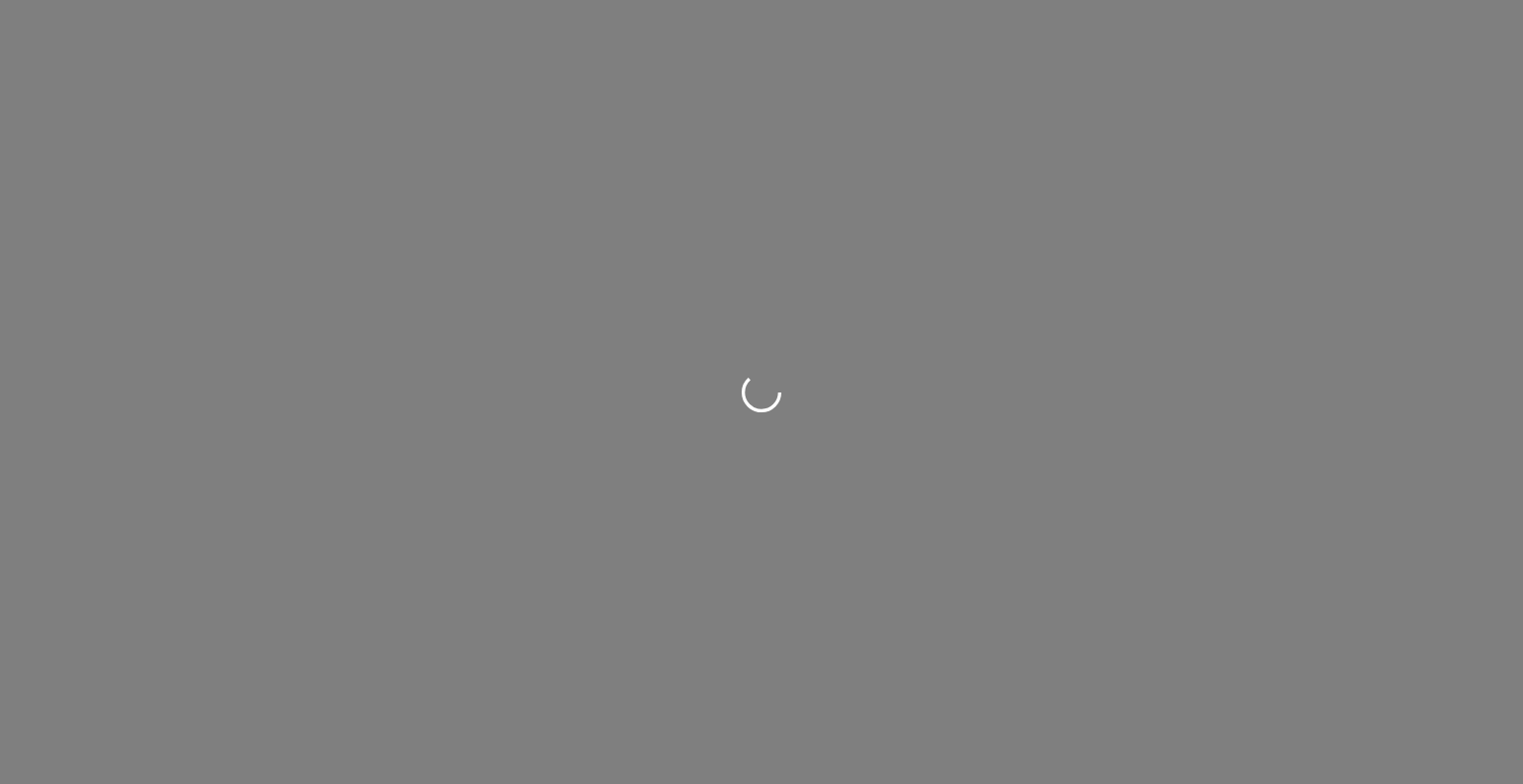 scroll, scrollTop: 0, scrollLeft: 0, axis: both 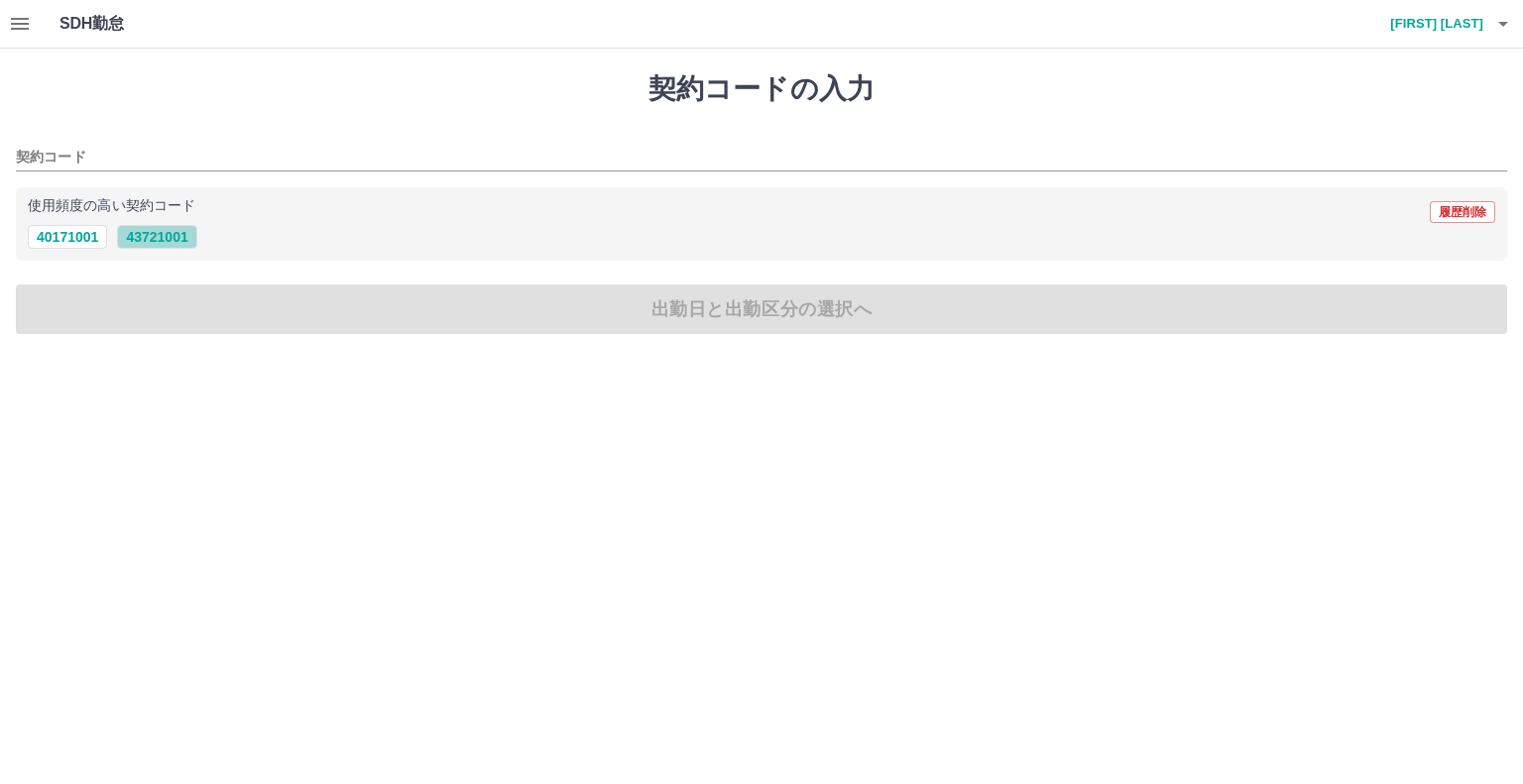 click on "43721001" at bounding box center [157, 237] 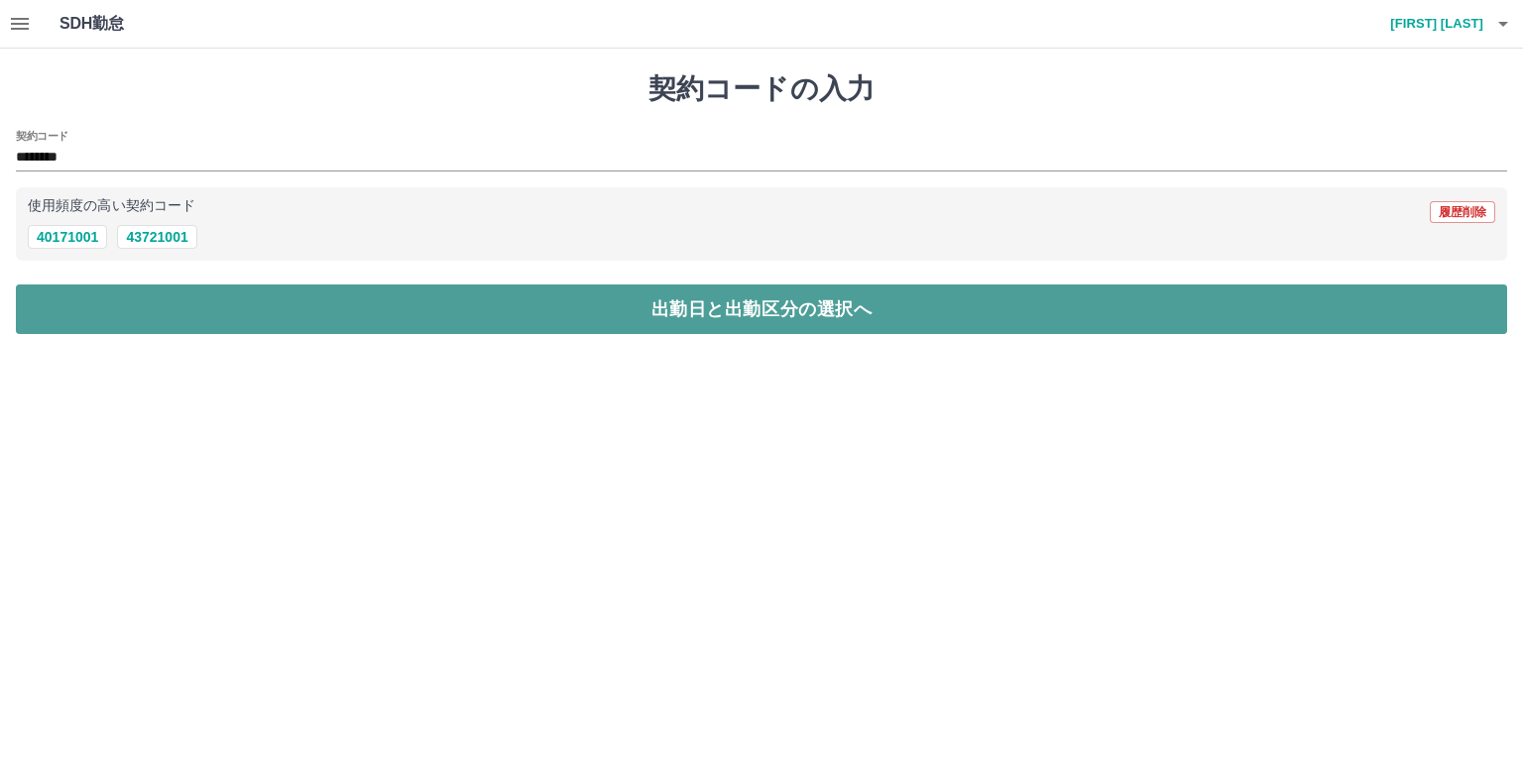 click on "出勤日と出勤区分の選択へ" at bounding box center [762, 309] 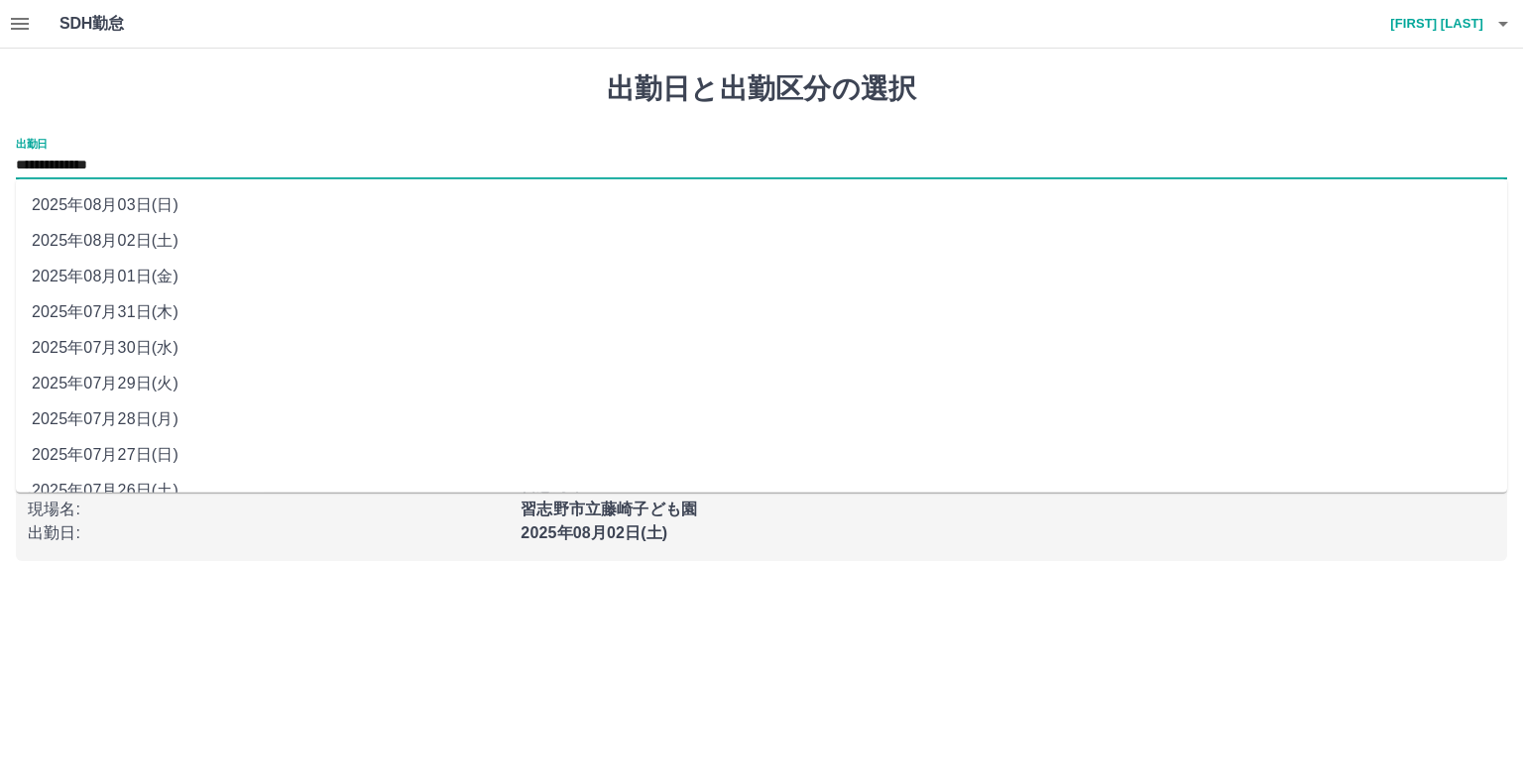 click on "**********" at bounding box center (762, 166) 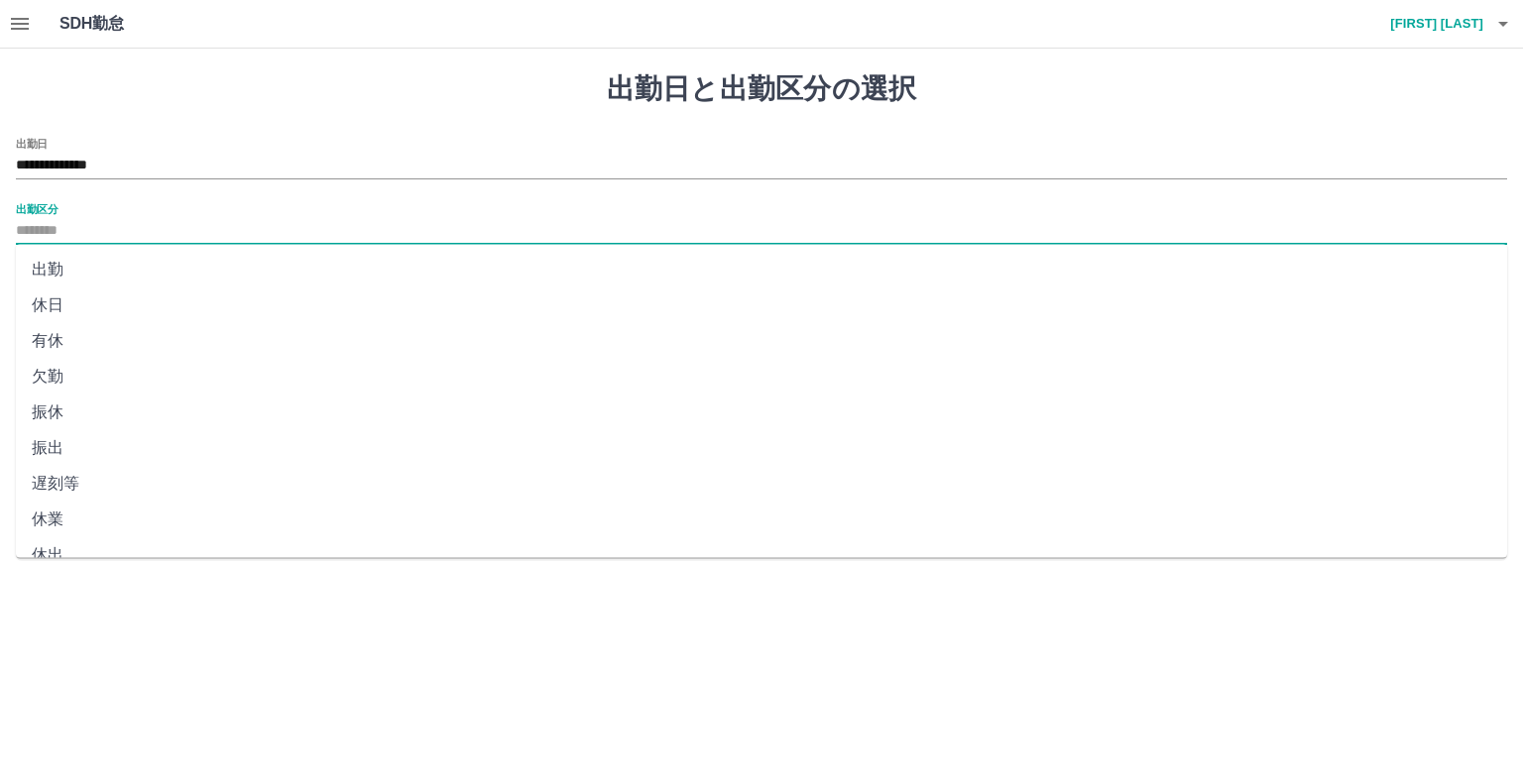 click on "出勤区分" at bounding box center (762, 231) 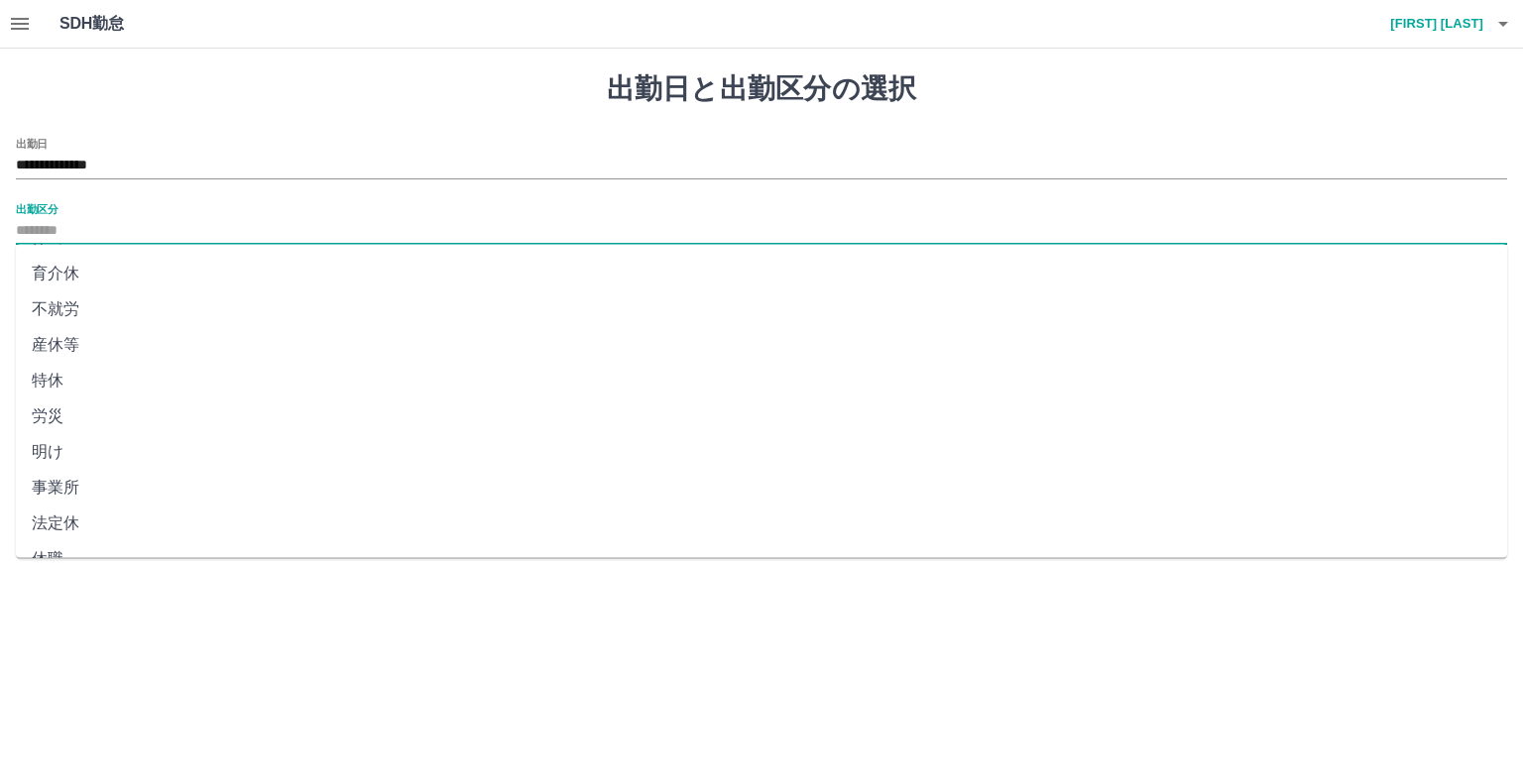 scroll, scrollTop: 344, scrollLeft: 0, axis: vertical 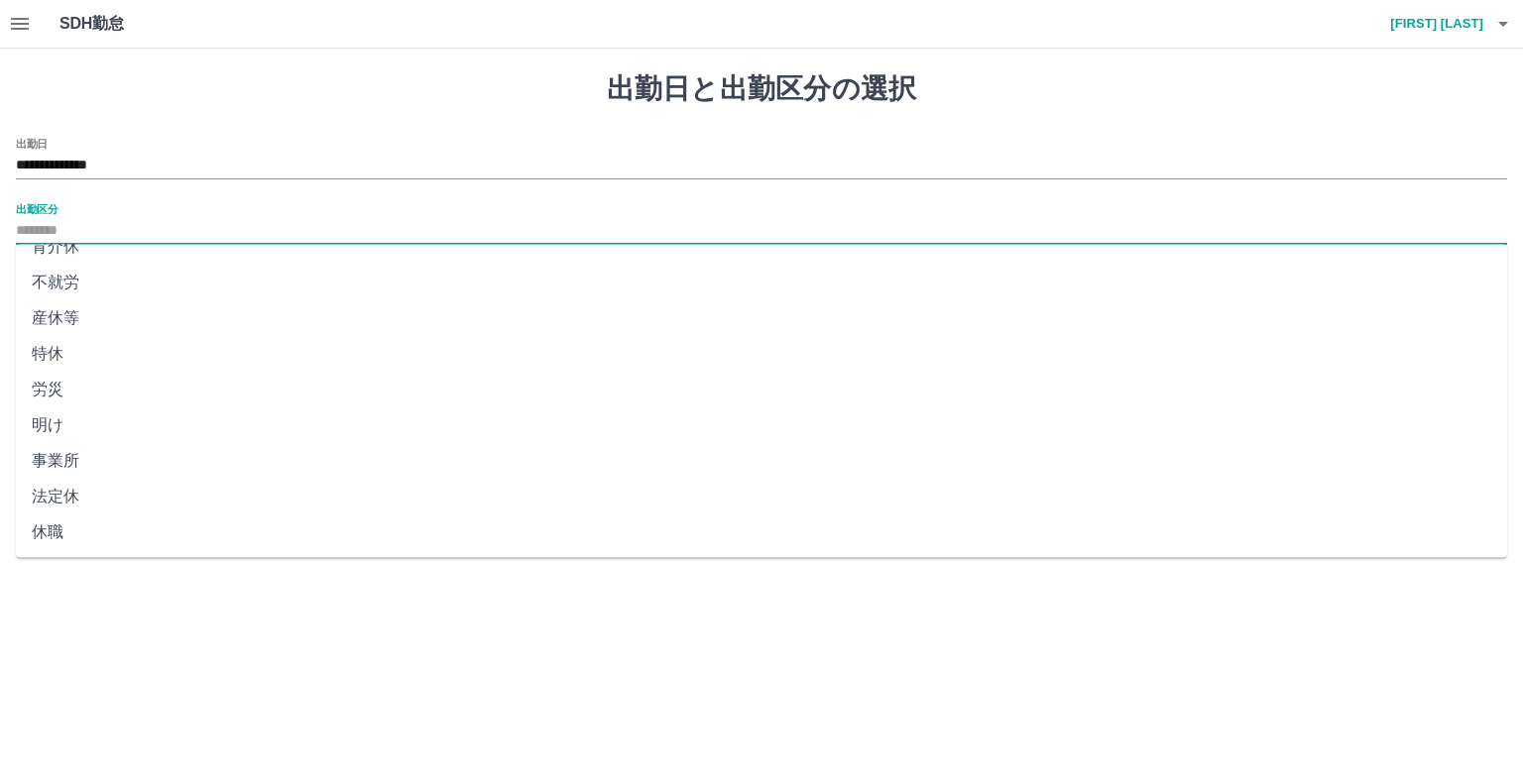 click on "法定休" at bounding box center (762, 497) 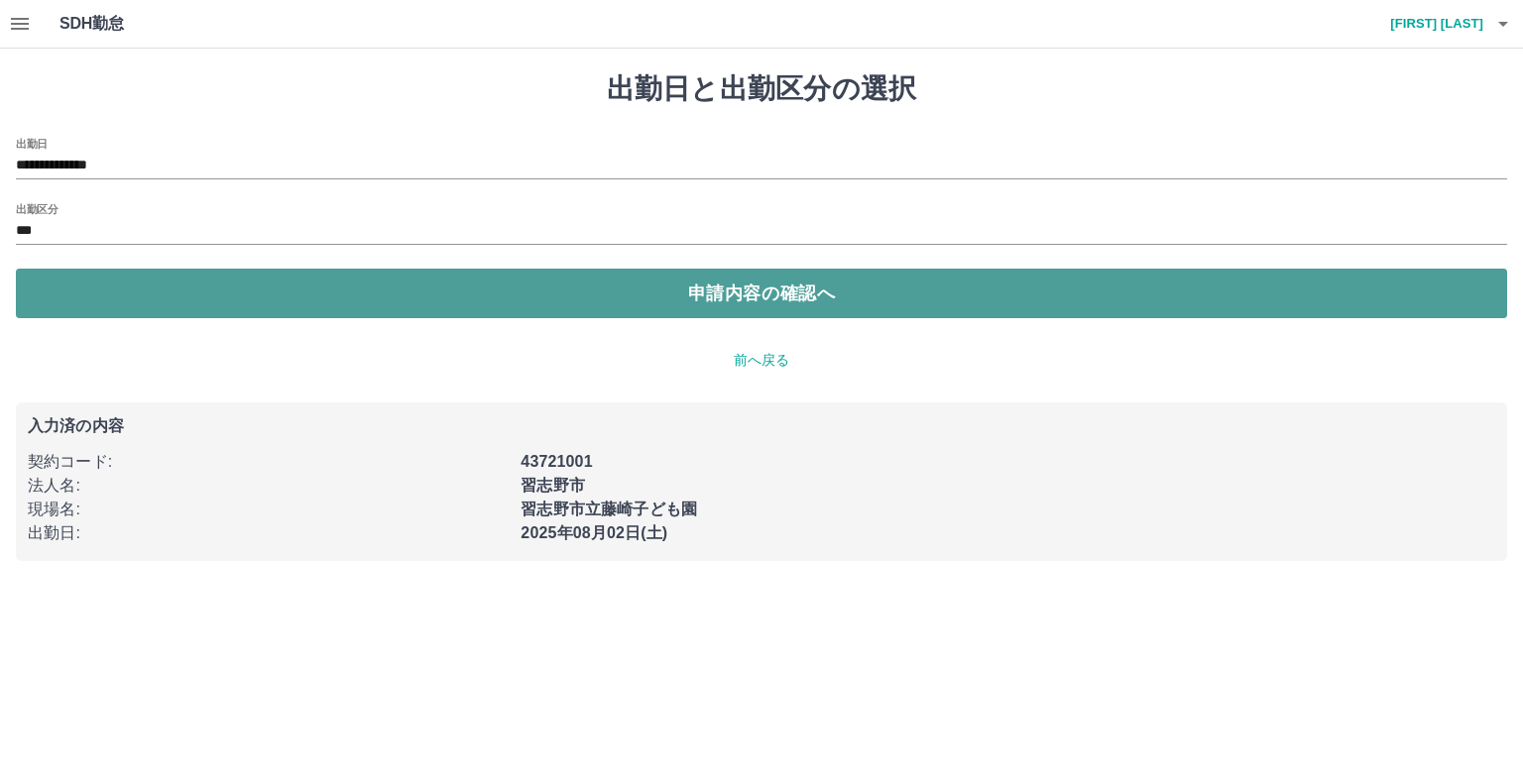click on "申請内容の確認へ" at bounding box center [762, 293] 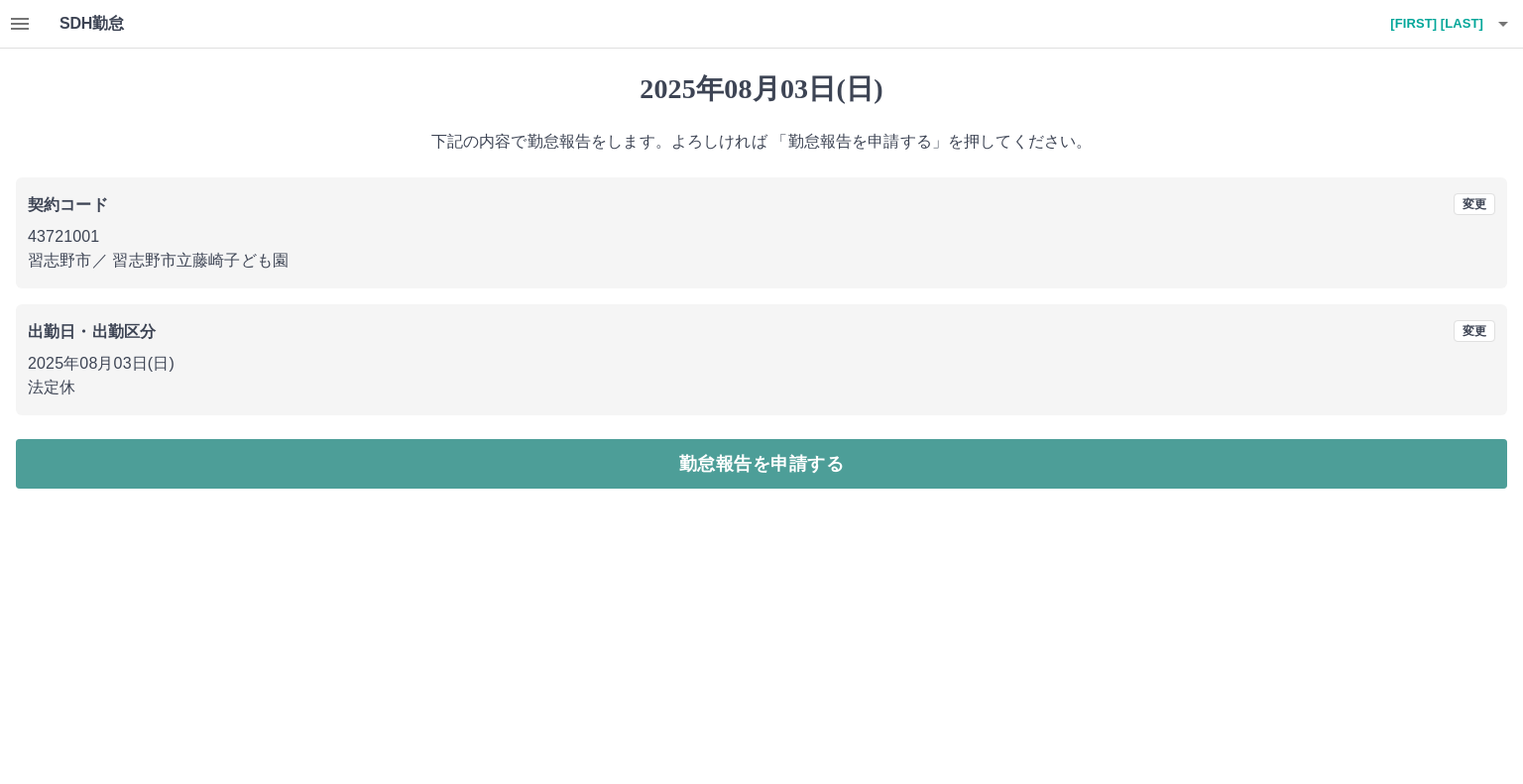 click on "勤怠報告を申請する" at bounding box center (762, 464) 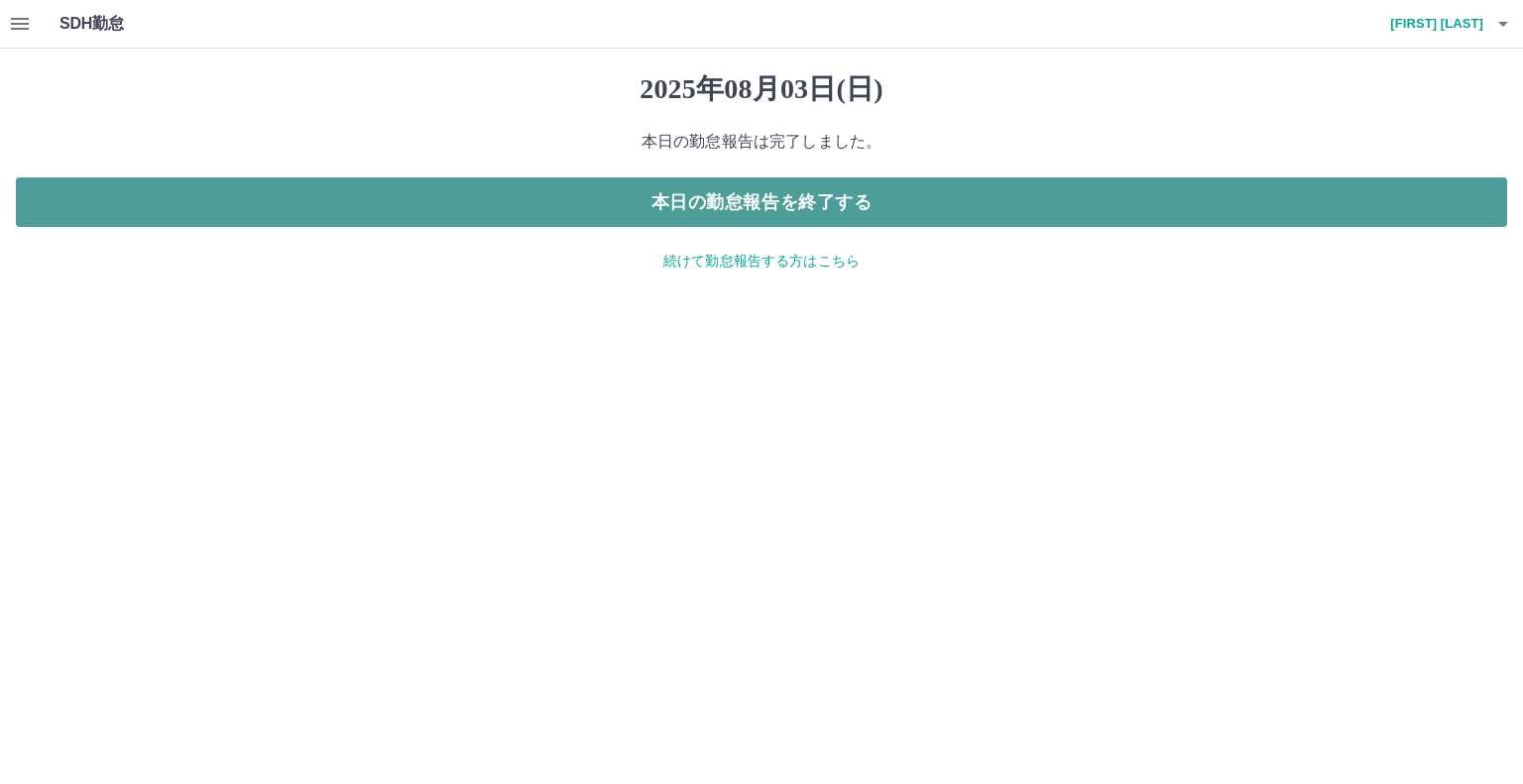click on "本日の勤怠報告を終了する" at bounding box center [762, 202] 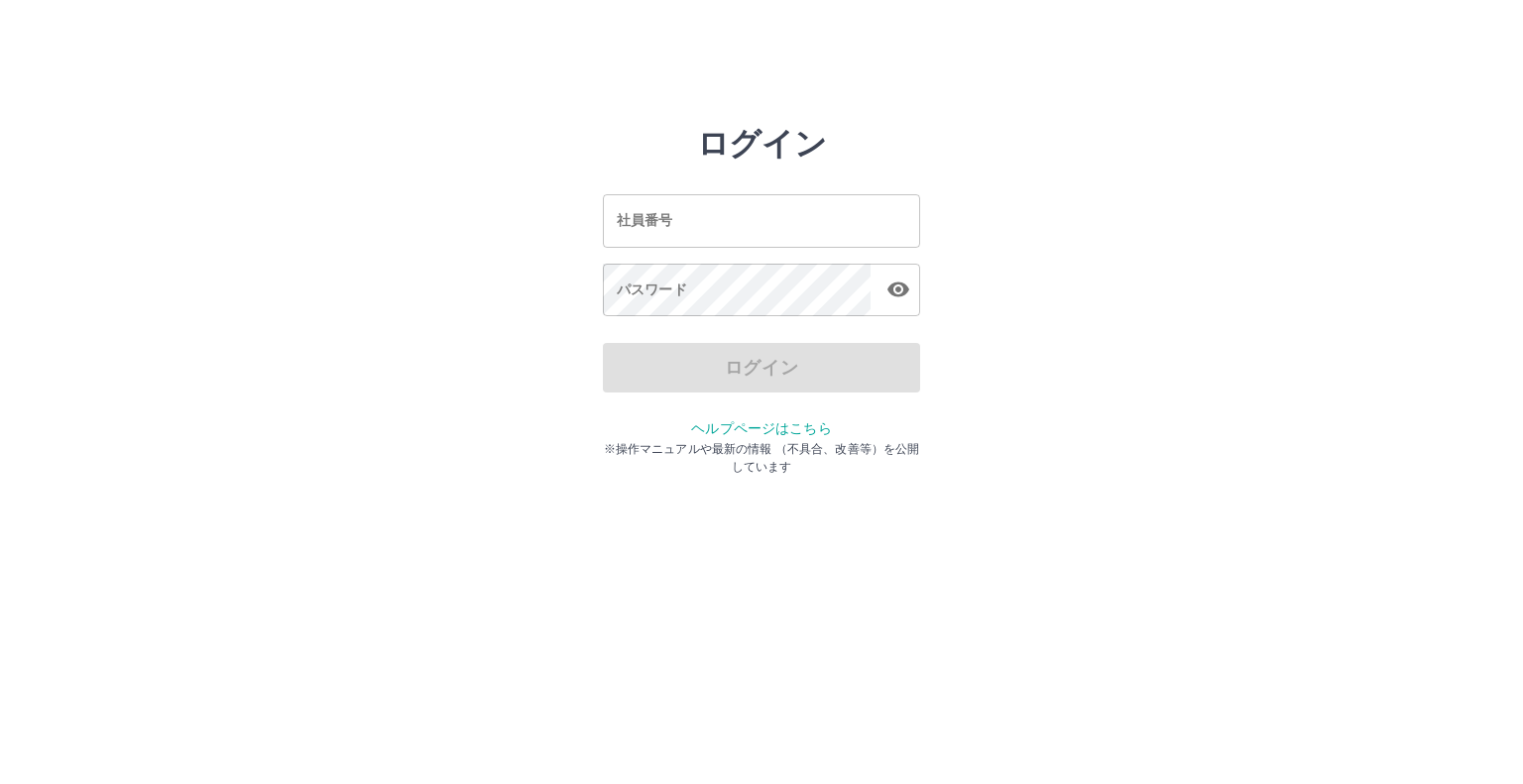 scroll, scrollTop: 0, scrollLeft: 0, axis: both 